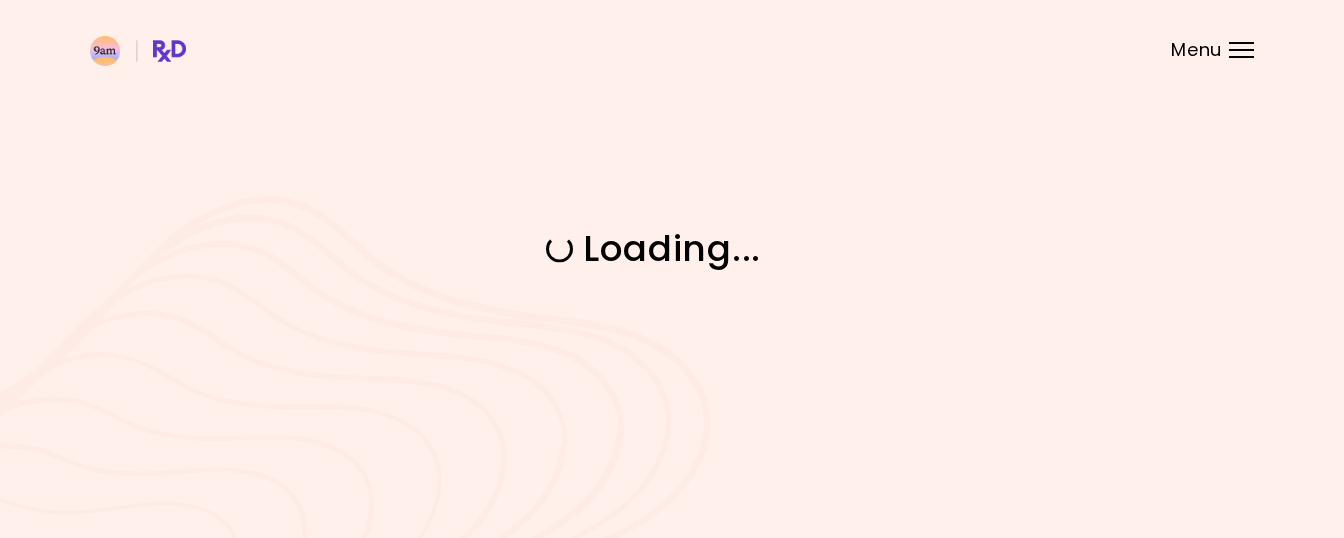 scroll, scrollTop: 0, scrollLeft: 0, axis: both 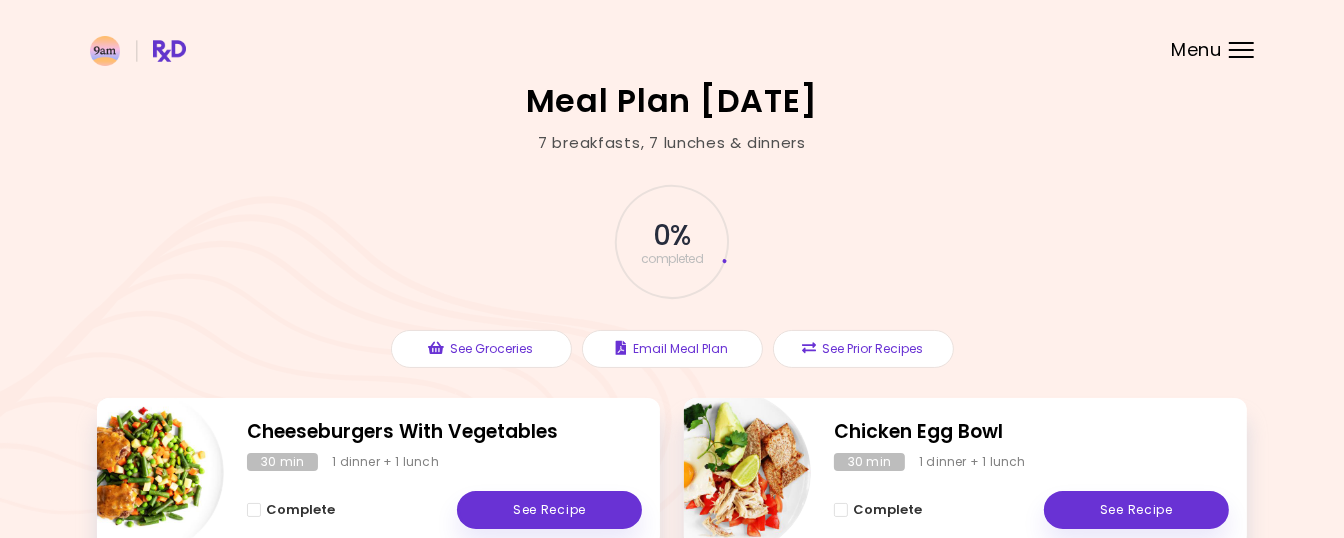 click on "Menu" at bounding box center [1241, 50] 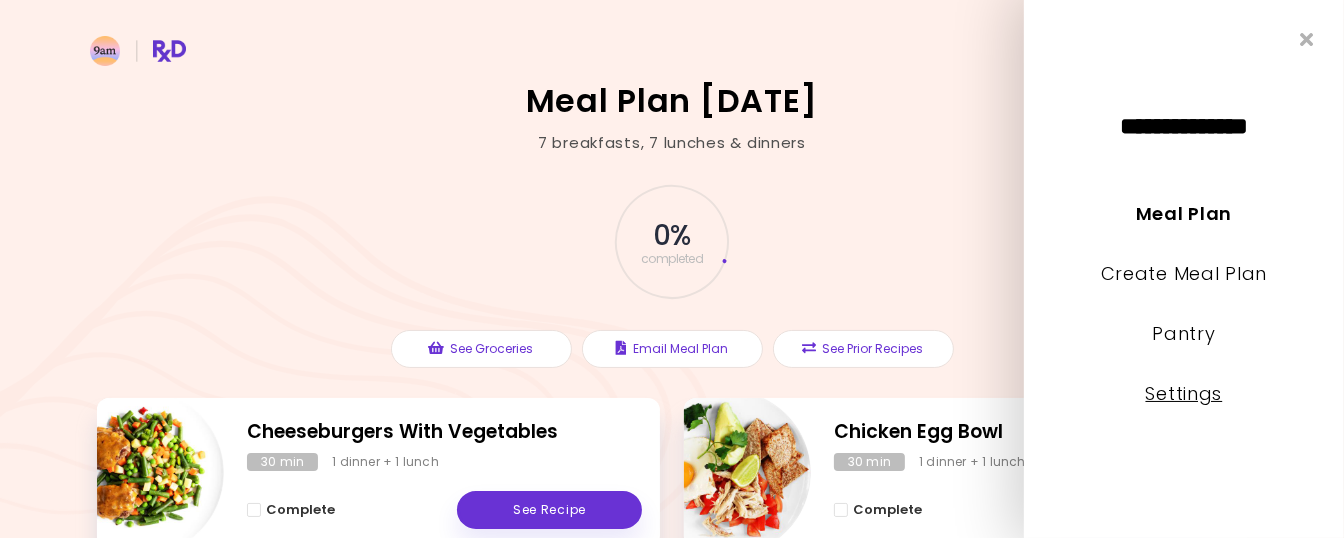 click on "Settings" at bounding box center [1184, 393] 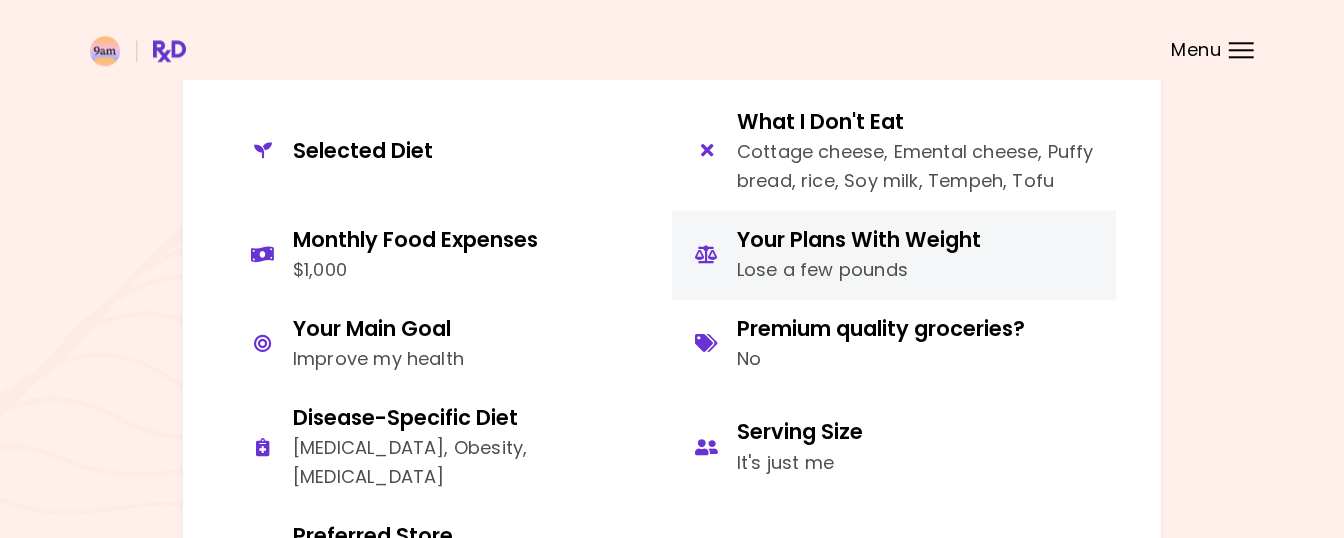 scroll, scrollTop: 1056, scrollLeft: 0, axis: vertical 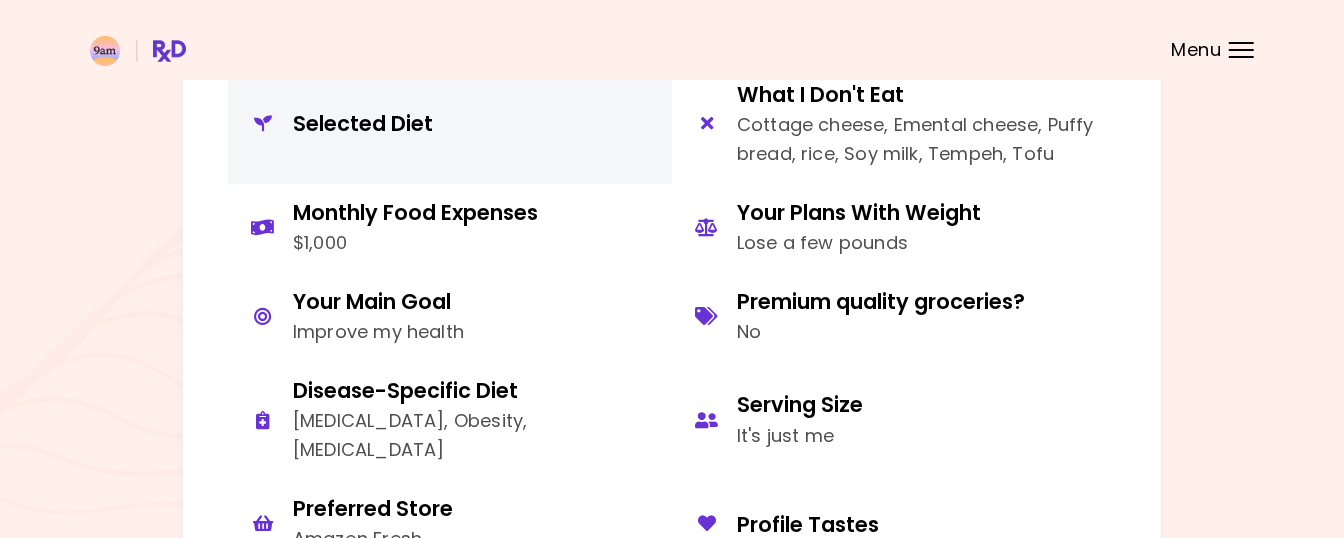 click on "Selected Diet" at bounding box center [363, 123] 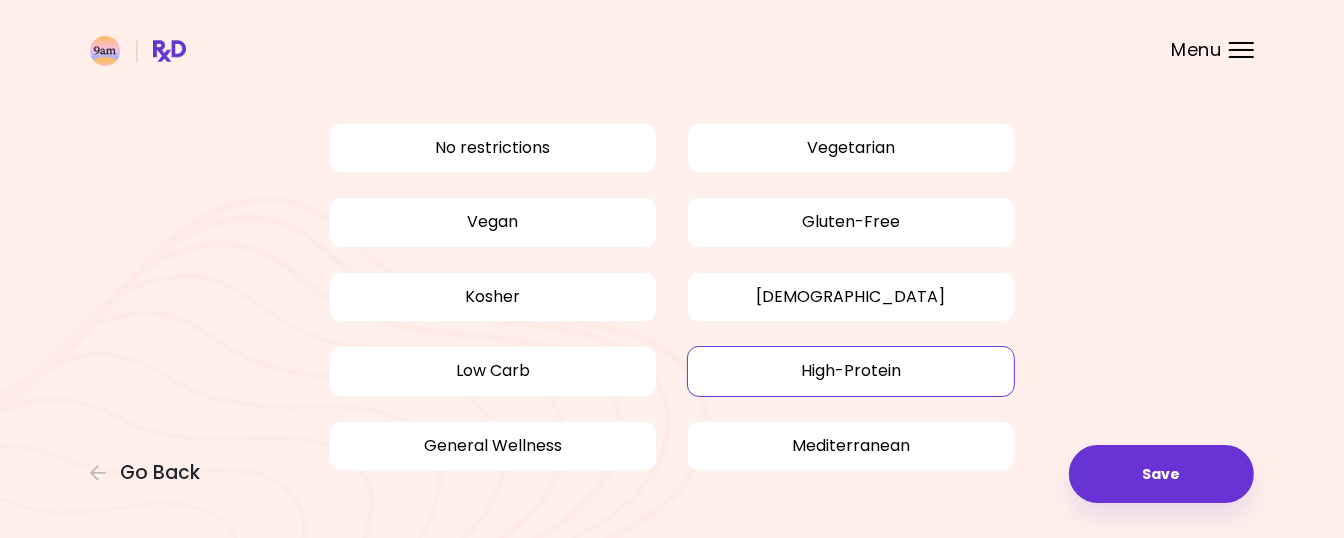 scroll, scrollTop: 145, scrollLeft: 0, axis: vertical 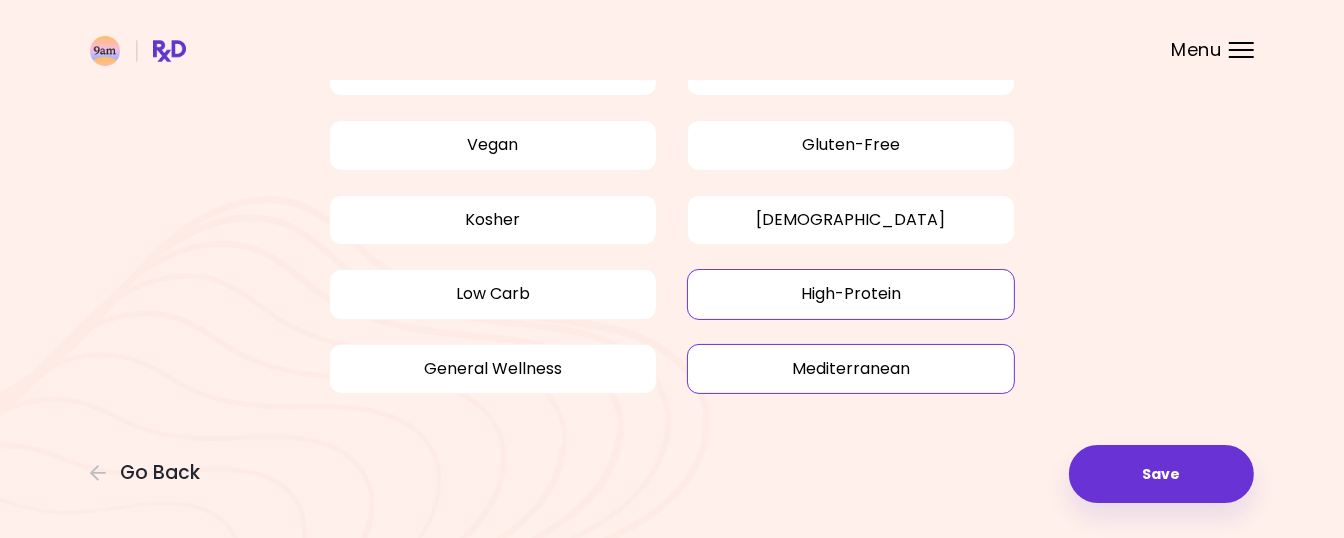click on "Mediterranean" at bounding box center (851, 369) 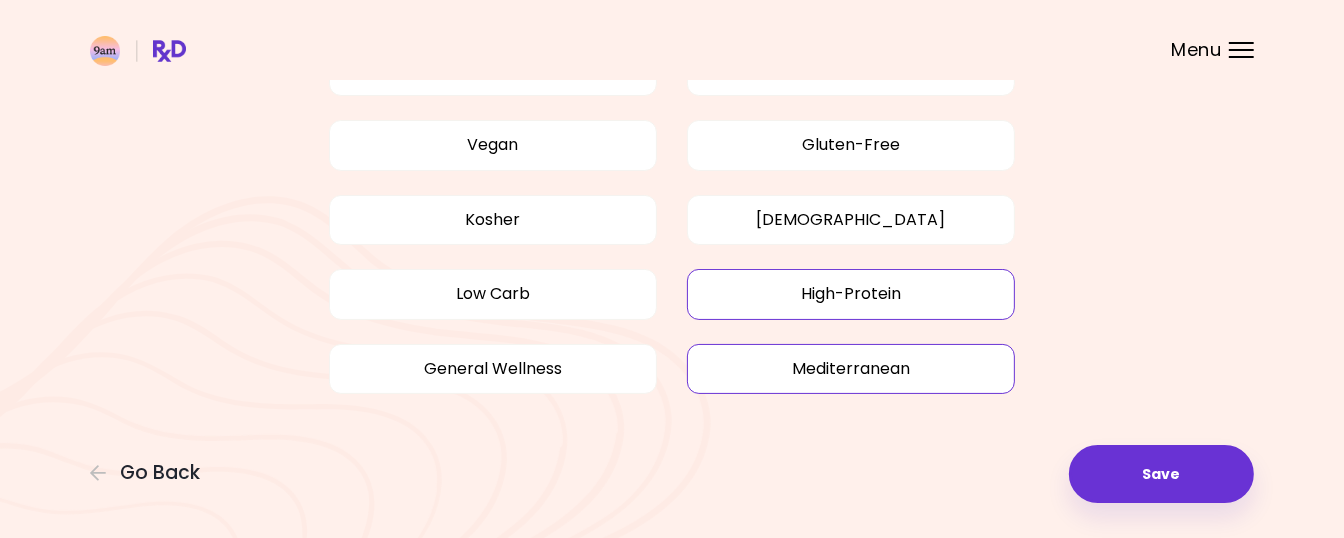 click on "High-Protein" at bounding box center [851, 294] 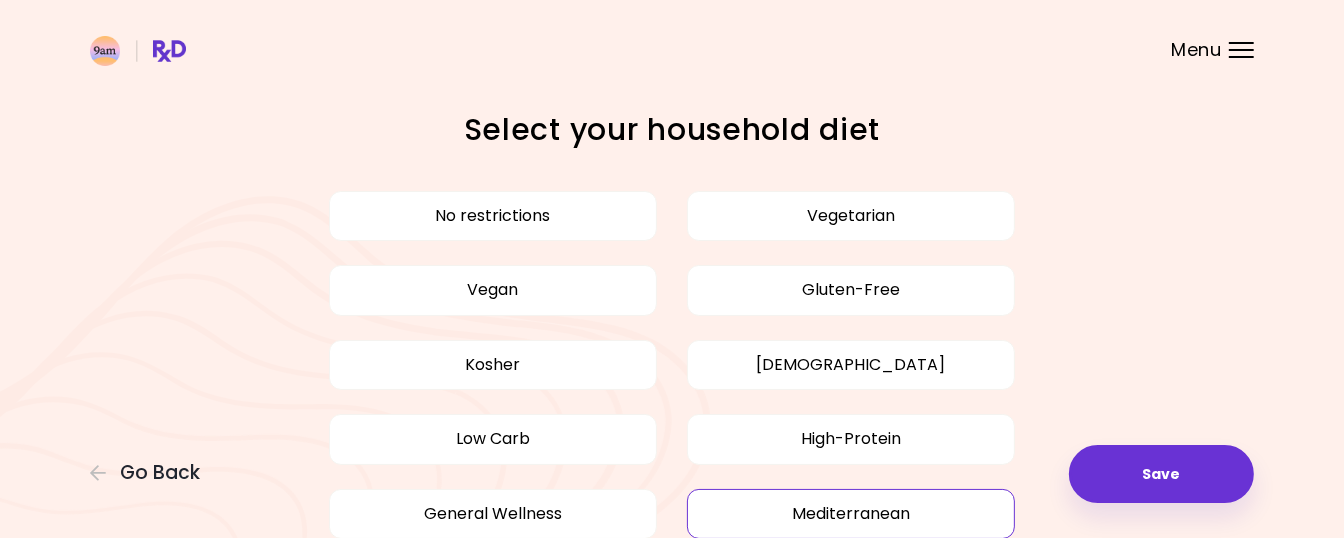 scroll, scrollTop: 105, scrollLeft: 0, axis: vertical 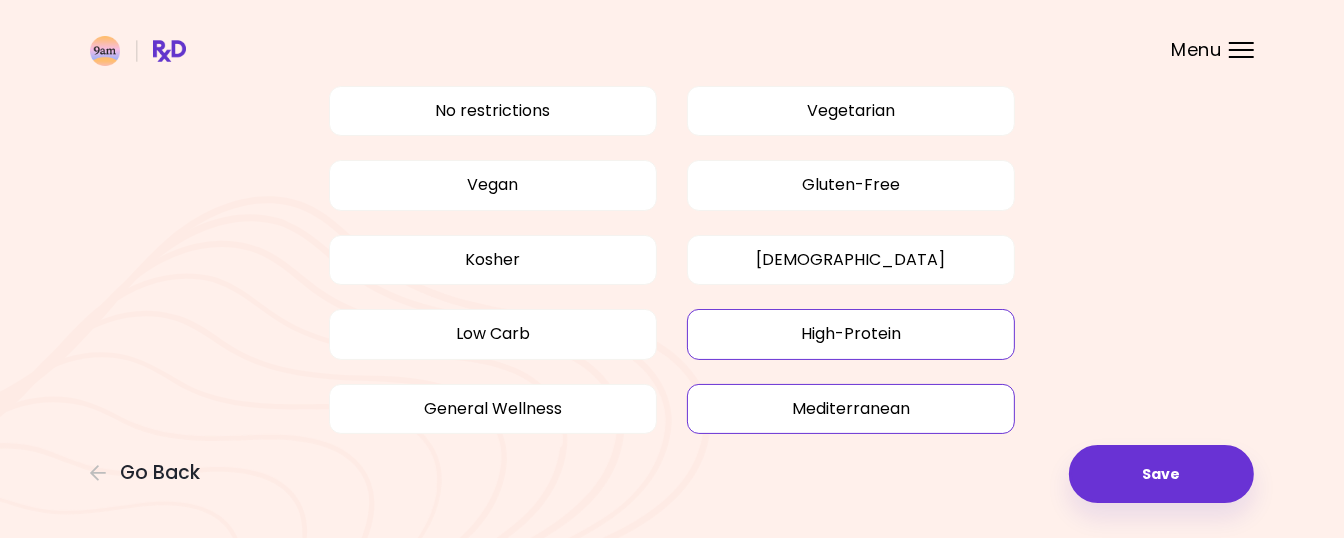 click on "High-Protein" at bounding box center [851, 334] 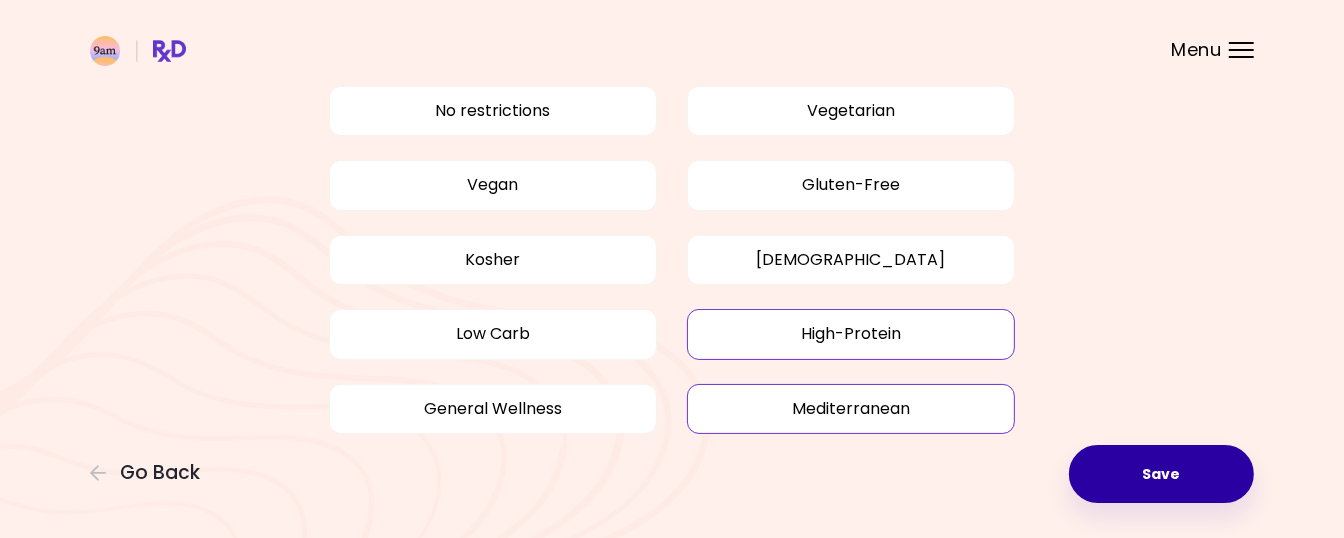 click on "Save" at bounding box center (1161, 474) 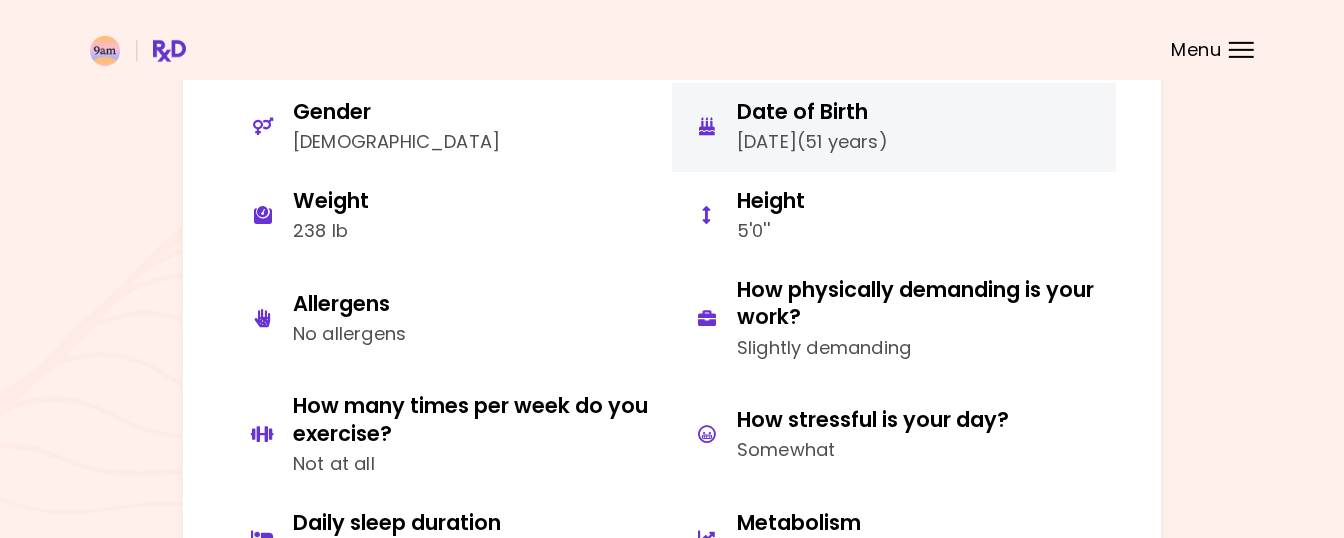 scroll, scrollTop: 105, scrollLeft: 0, axis: vertical 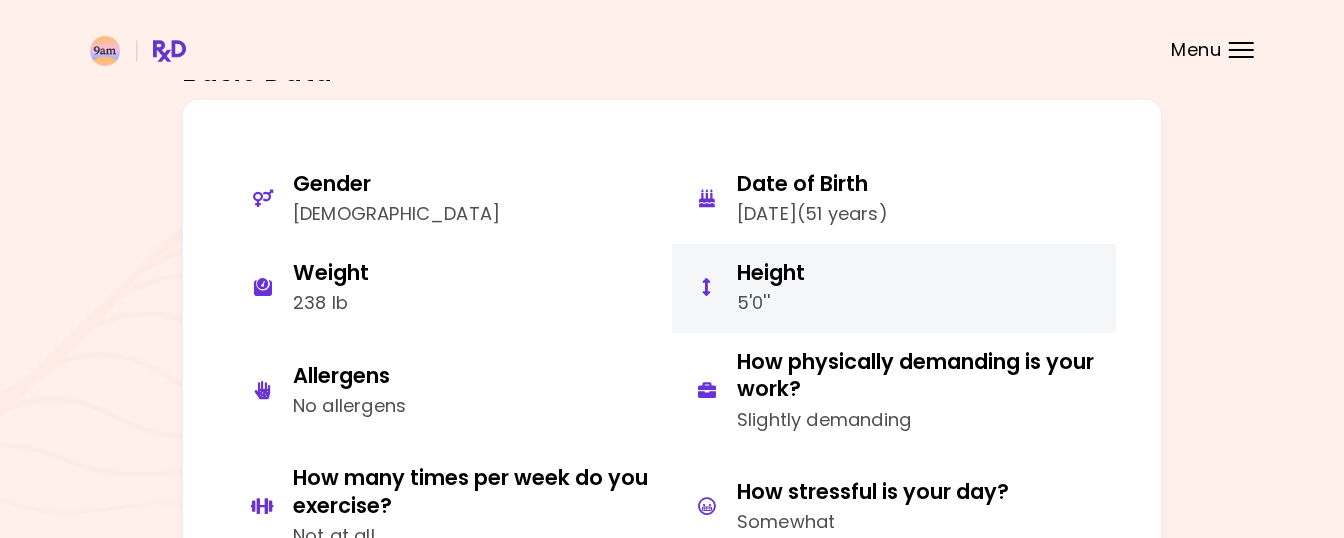 click on "Height" at bounding box center [771, 272] 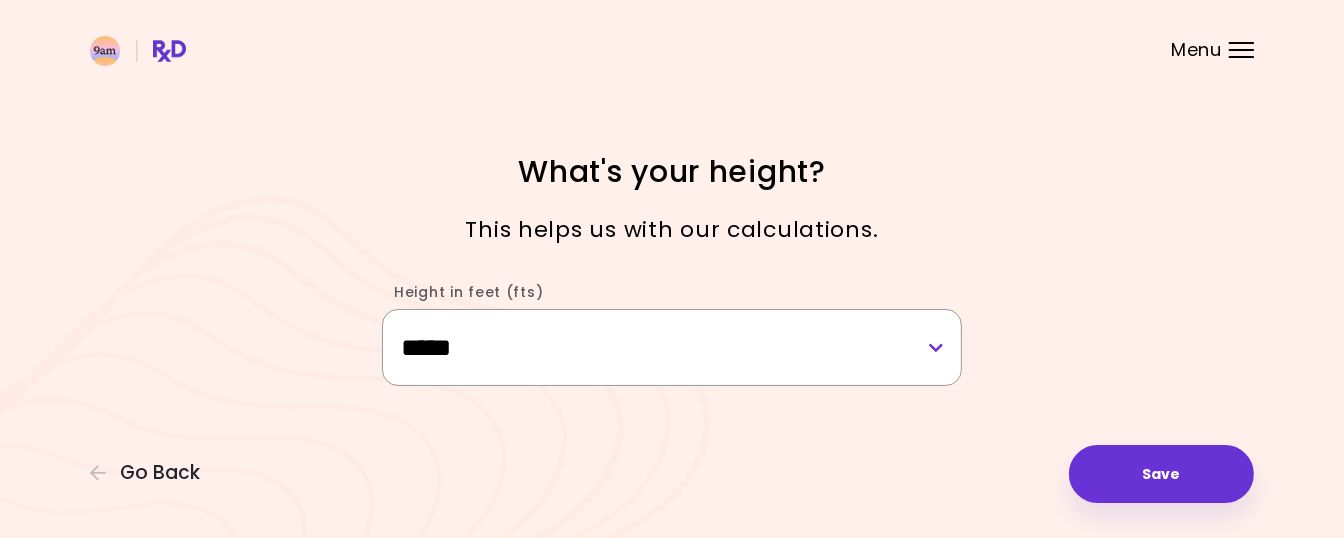 click on "**********" at bounding box center (672, 347) 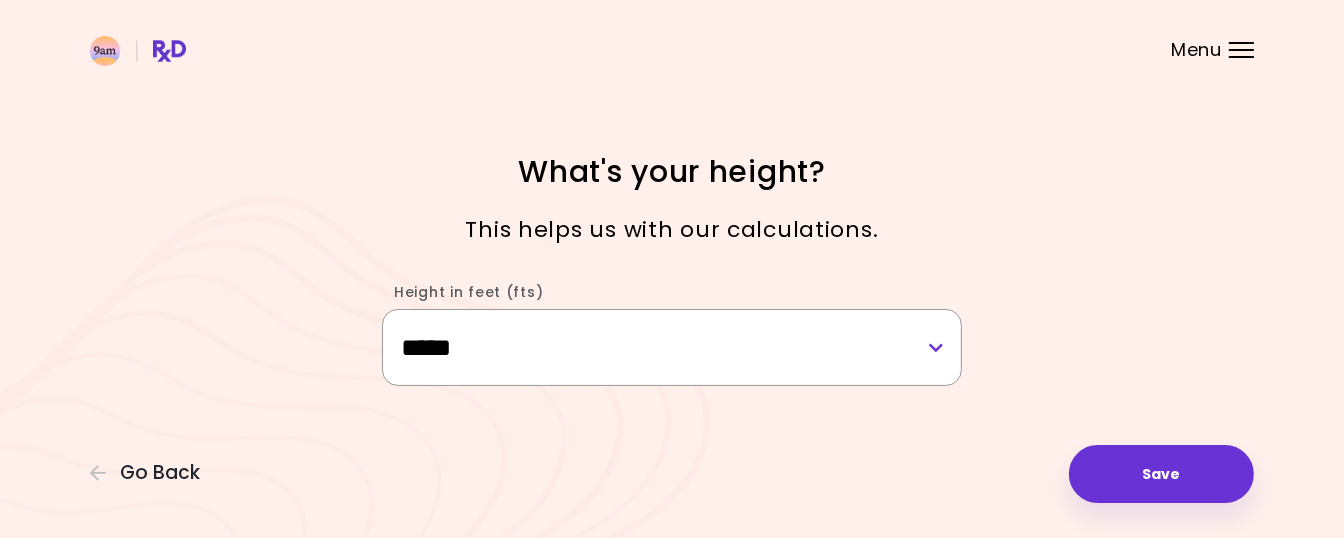 select on "****" 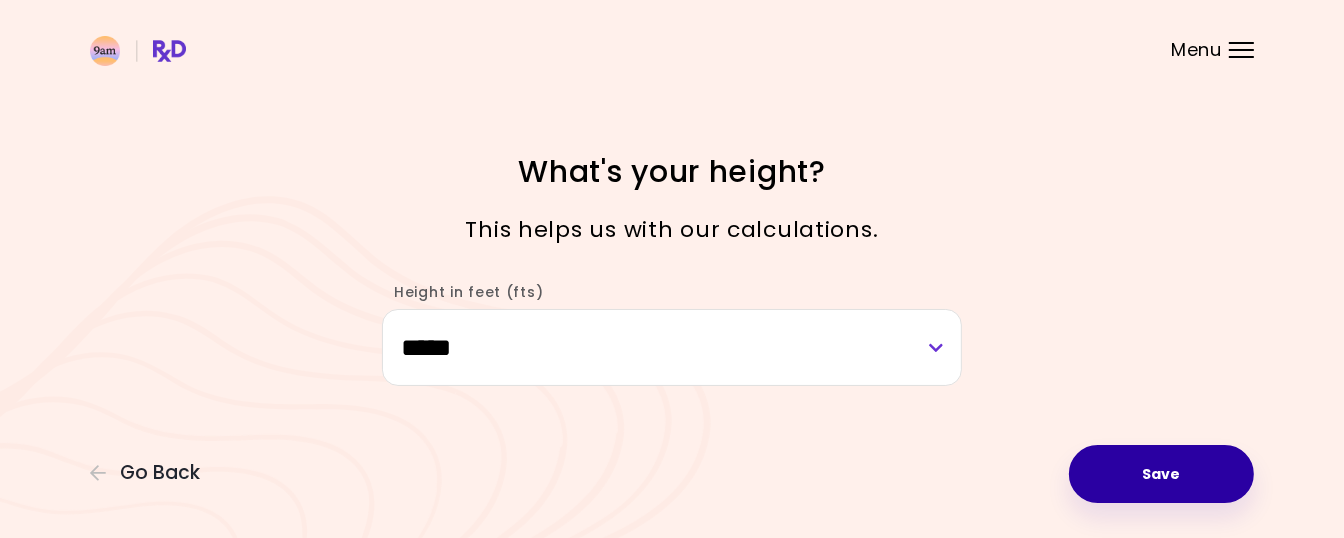 click on "Save" at bounding box center [1161, 474] 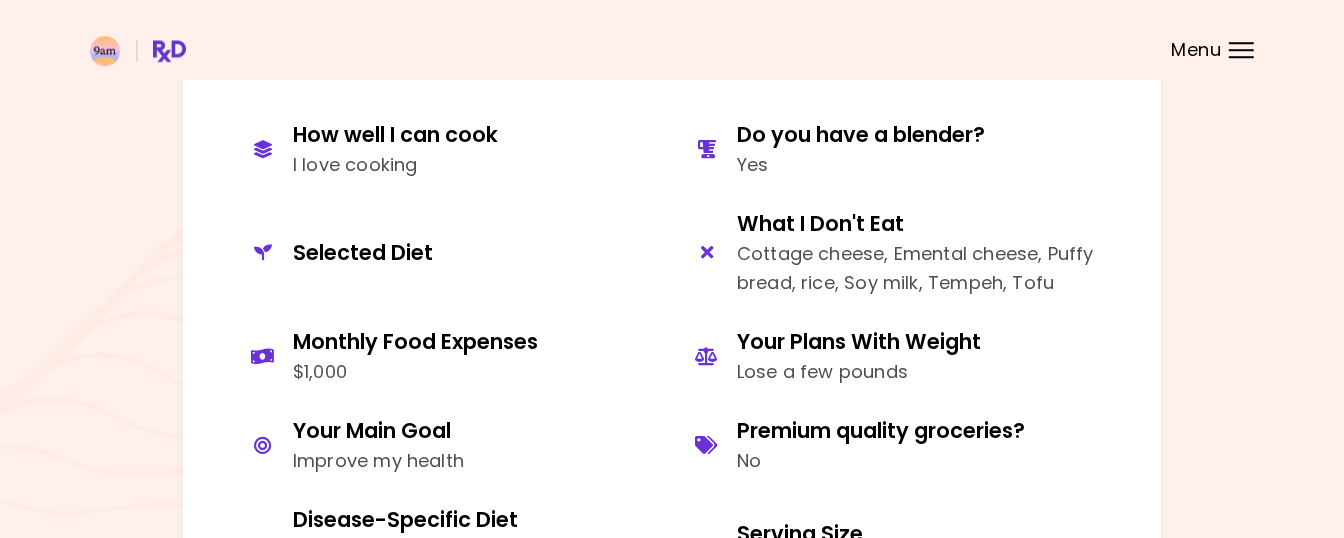 scroll, scrollTop: 950, scrollLeft: 0, axis: vertical 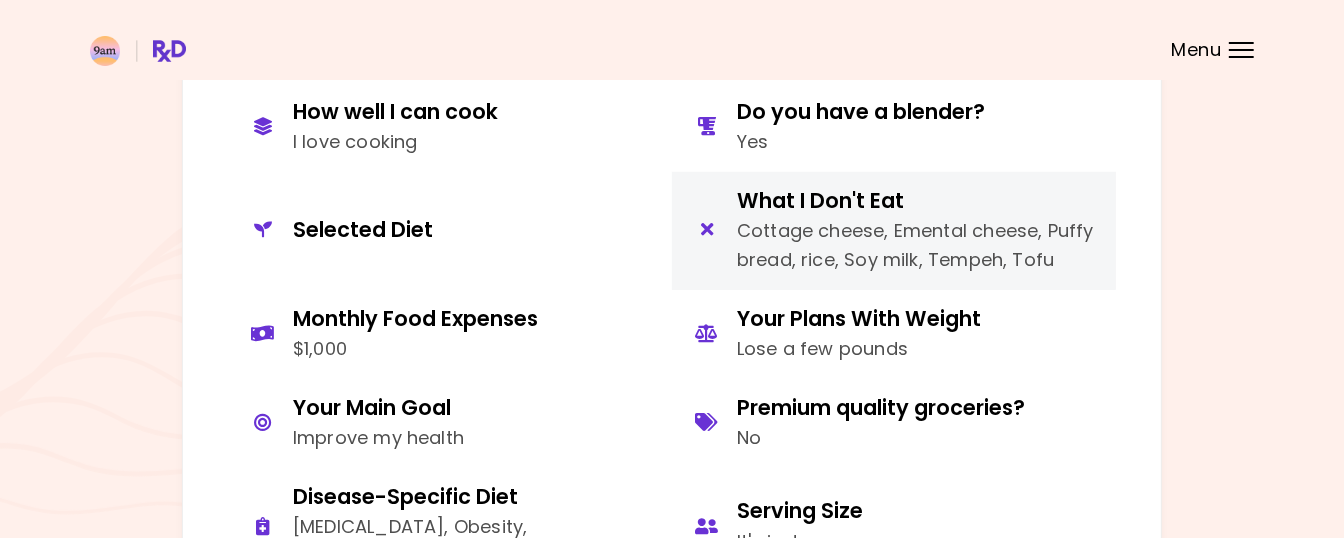 click on "What I Don't Eat" at bounding box center [919, 200] 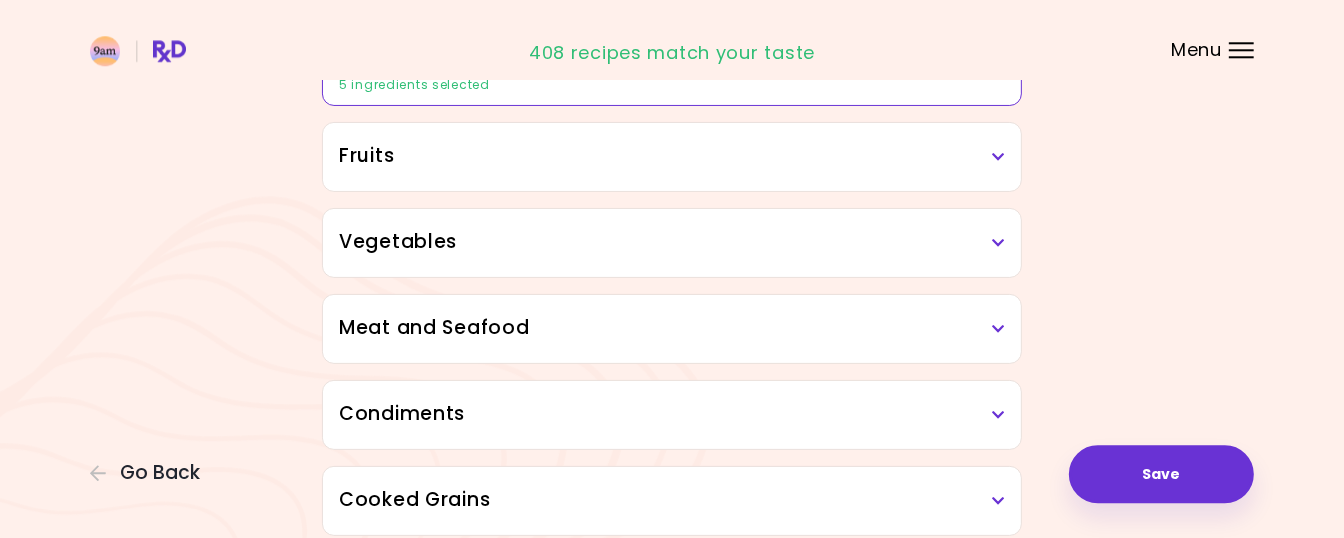 scroll, scrollTop: 422, scrollLeft: 0, axis: vertical 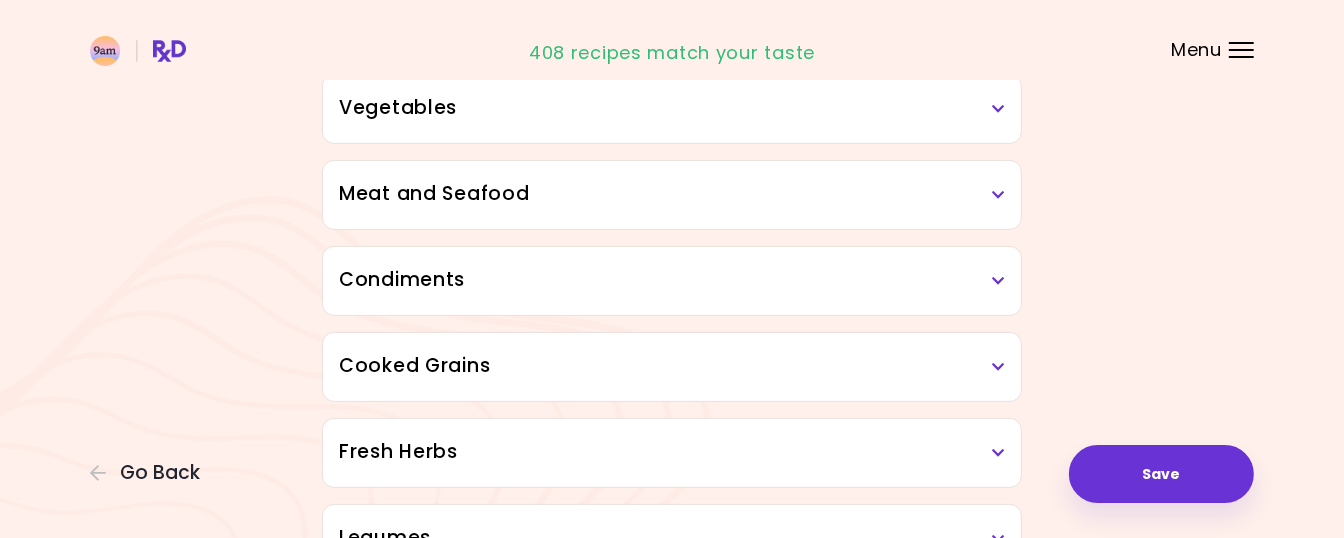 click at bounding box center (998, 281) 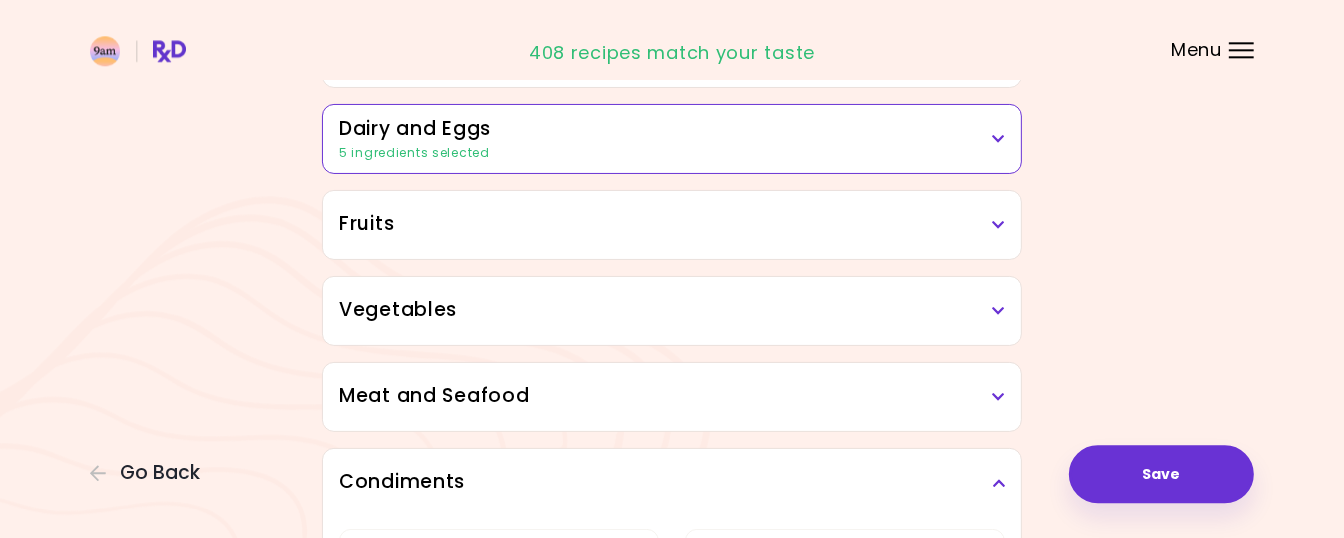 scroll, scrollTop: 422, scrollLeft: 0, axis: vertical 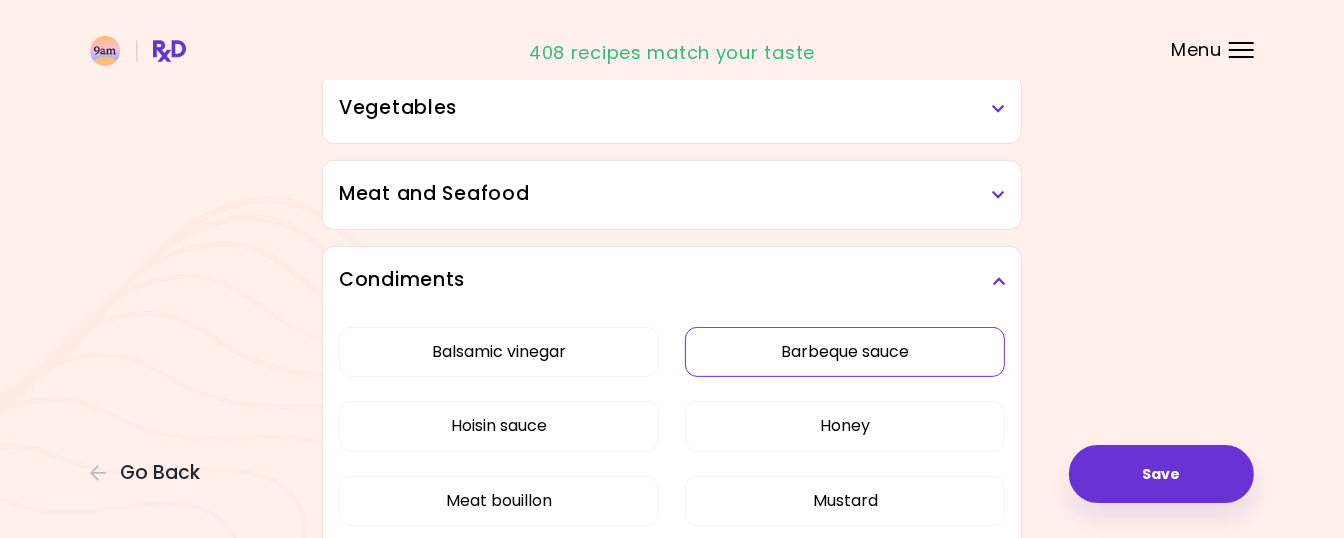 click on "Barbeque sauce" at bounding box center (845, 352) 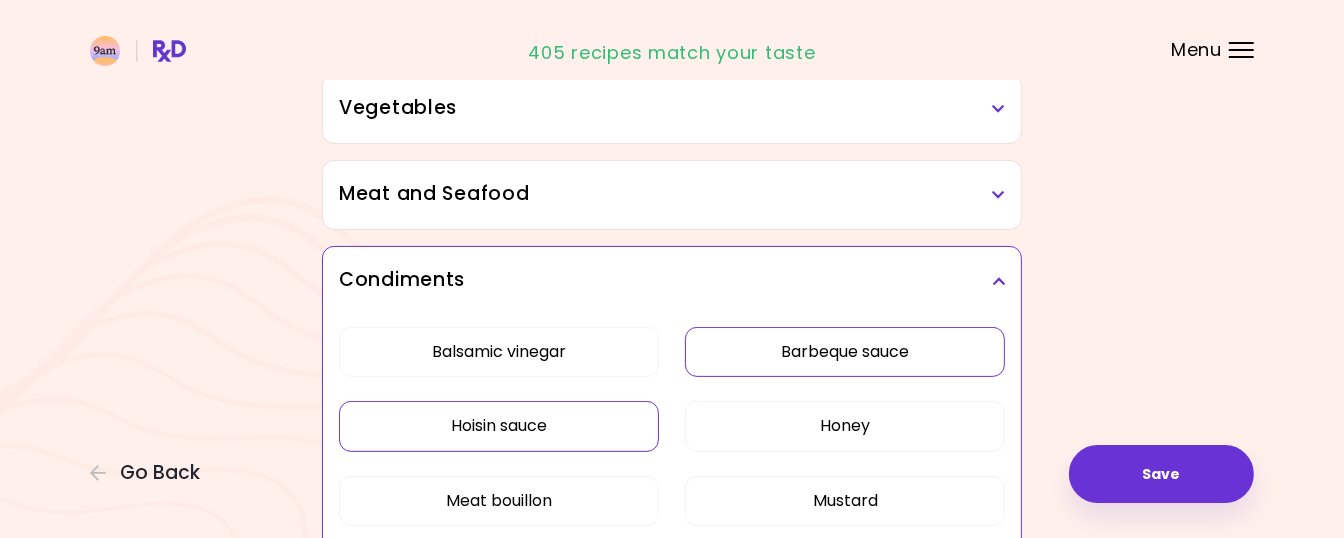 click on "Hoisin sauce" at bounding box center (499, 426) 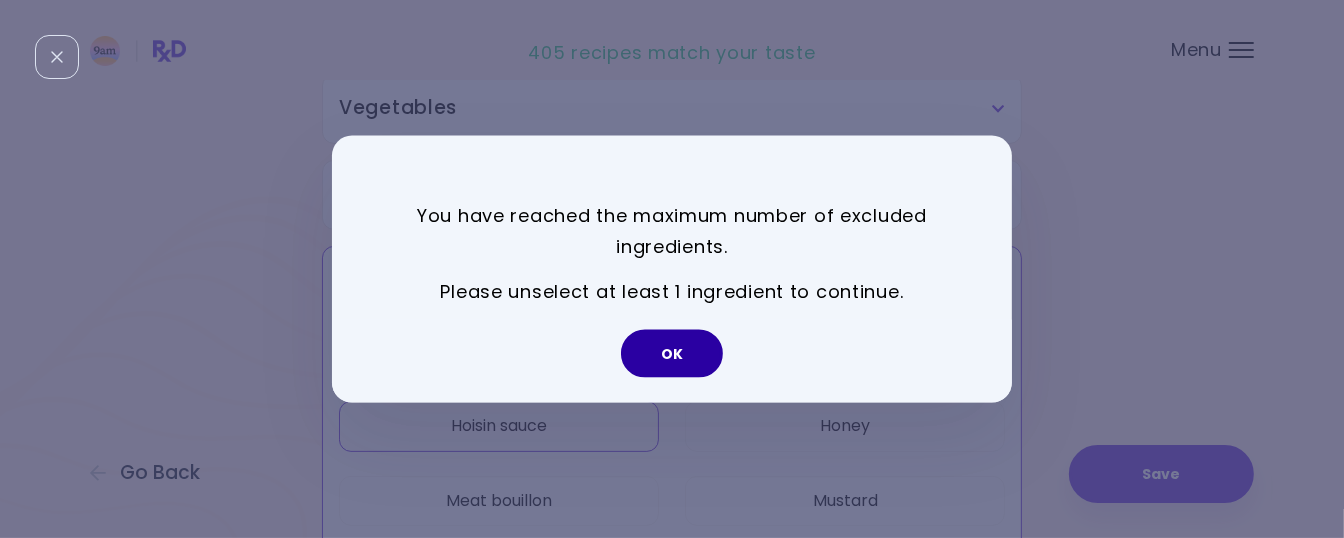 click on "OK" at bounding box center [672, 353] 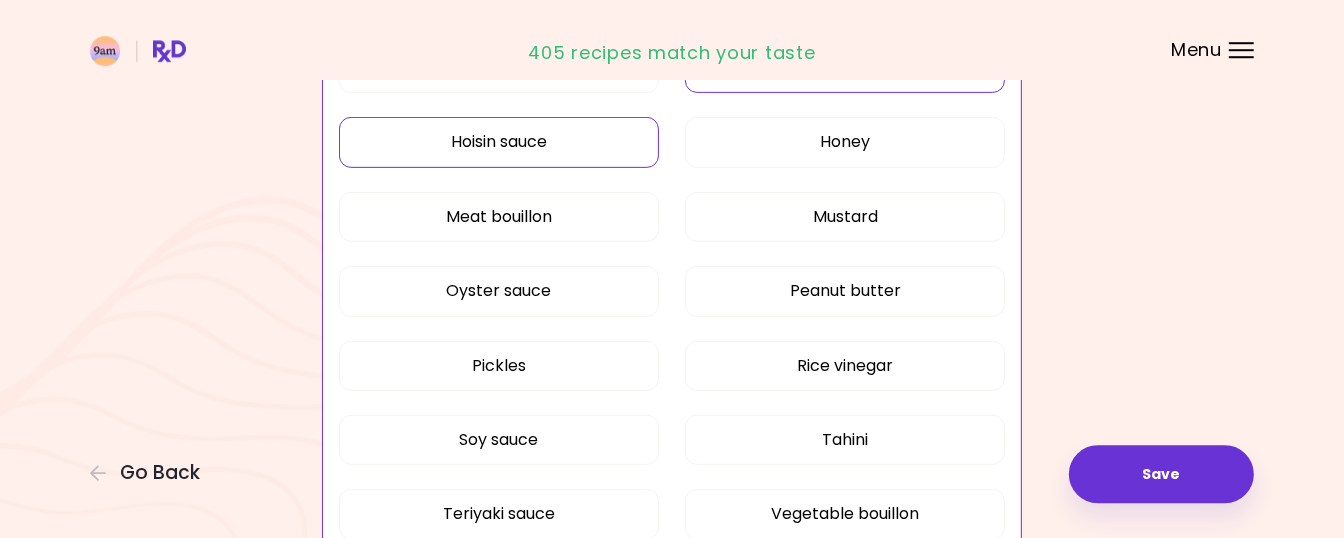 scroll, scrollTop: 739, scrollLeft: 0, axis: vertical 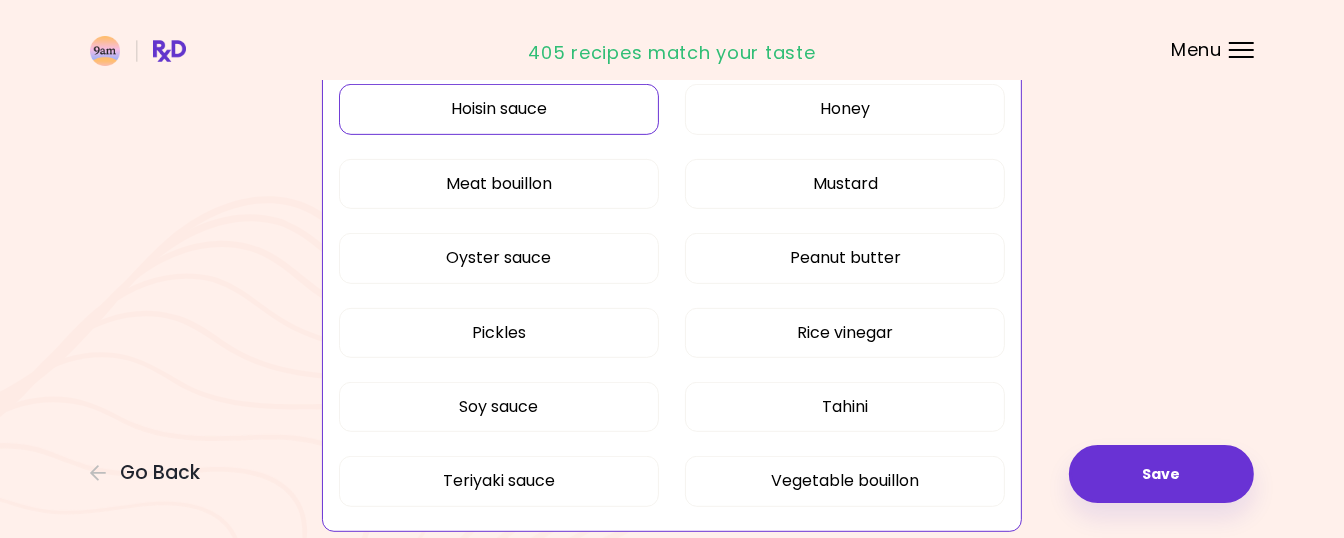 click on "Hoisin sauce" at bounding box center (499, 109) 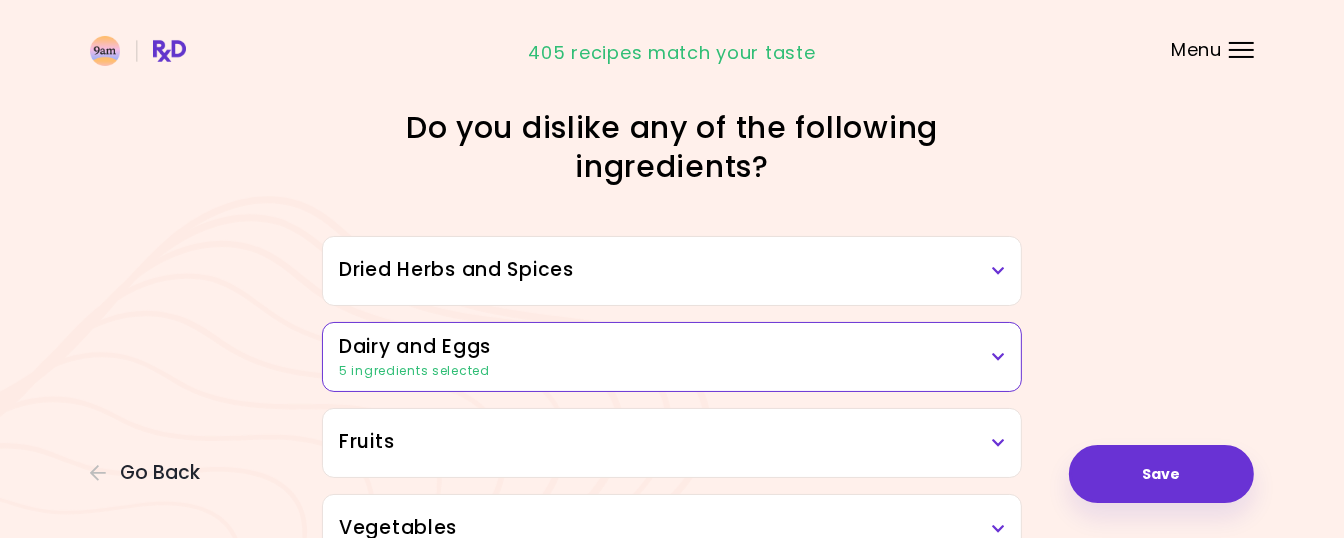 scroll, scrollTop: 0, scrollLeft: 0, axis: both 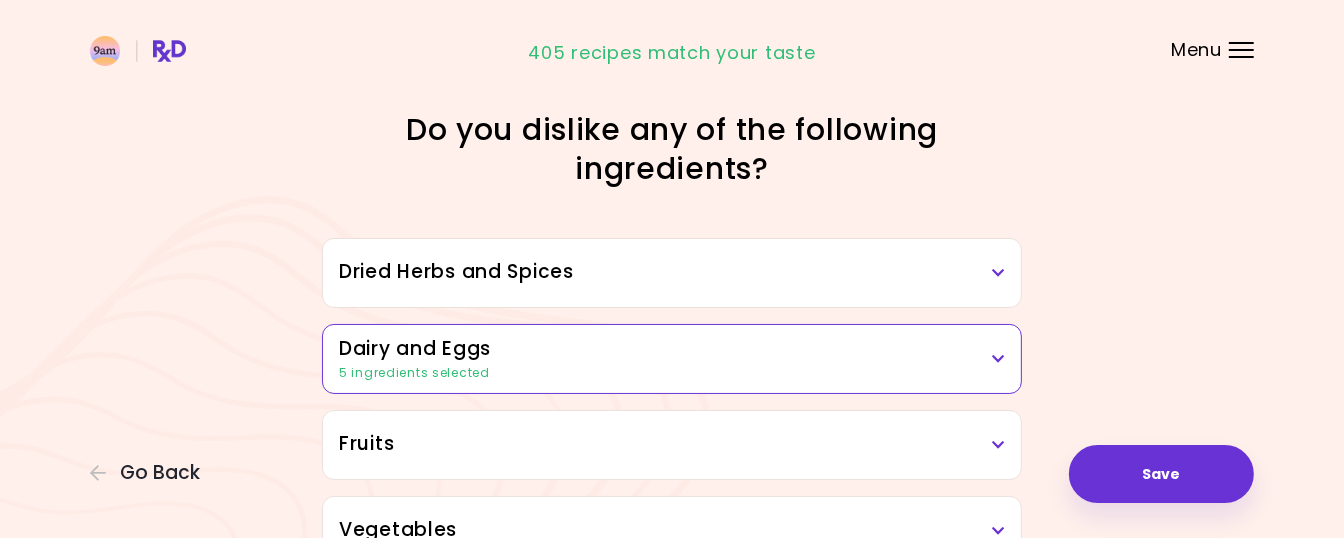 click at bounding box center (998, 359) 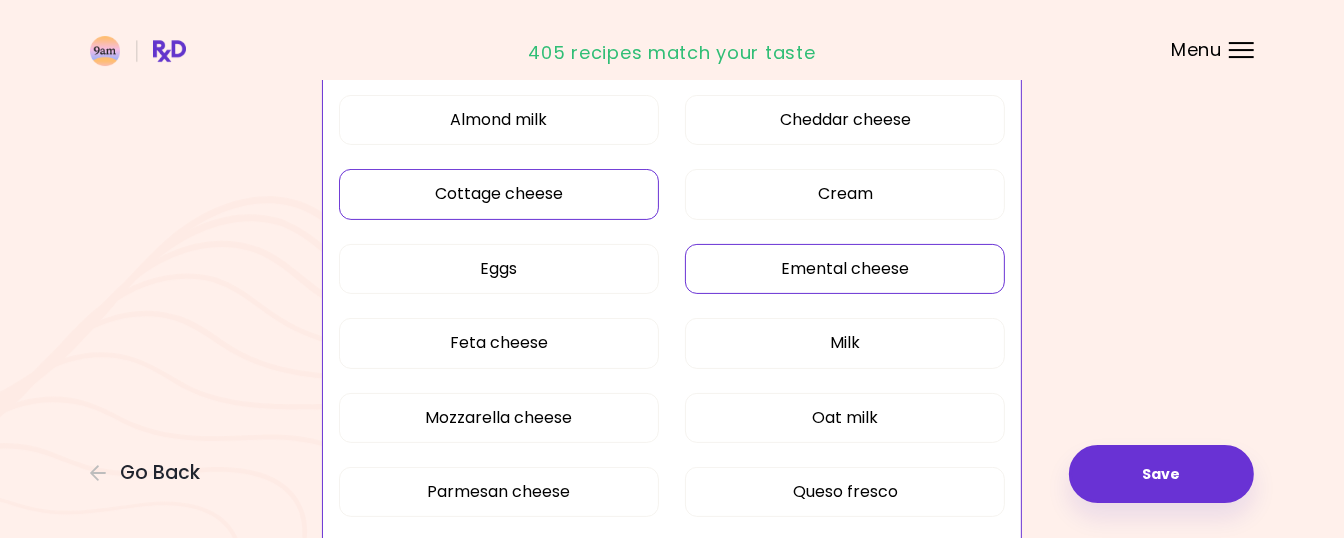 scroll, scrollTop: 316, scrollLeft: 0, axis: vertical 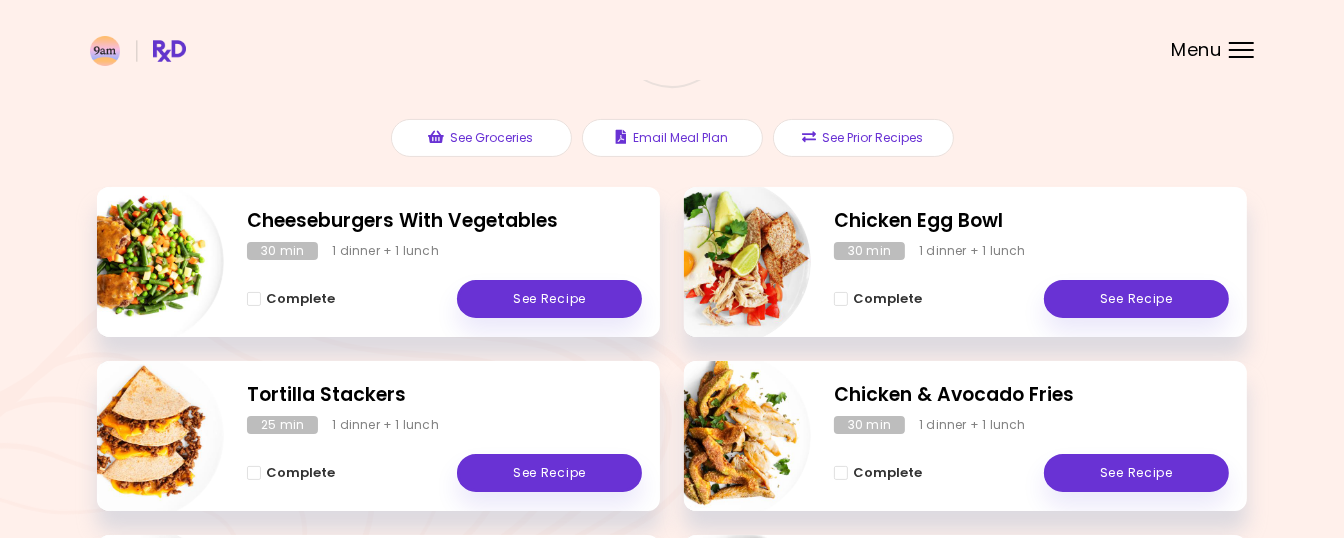 click on "Menu" at bounding box center [1241, 50] 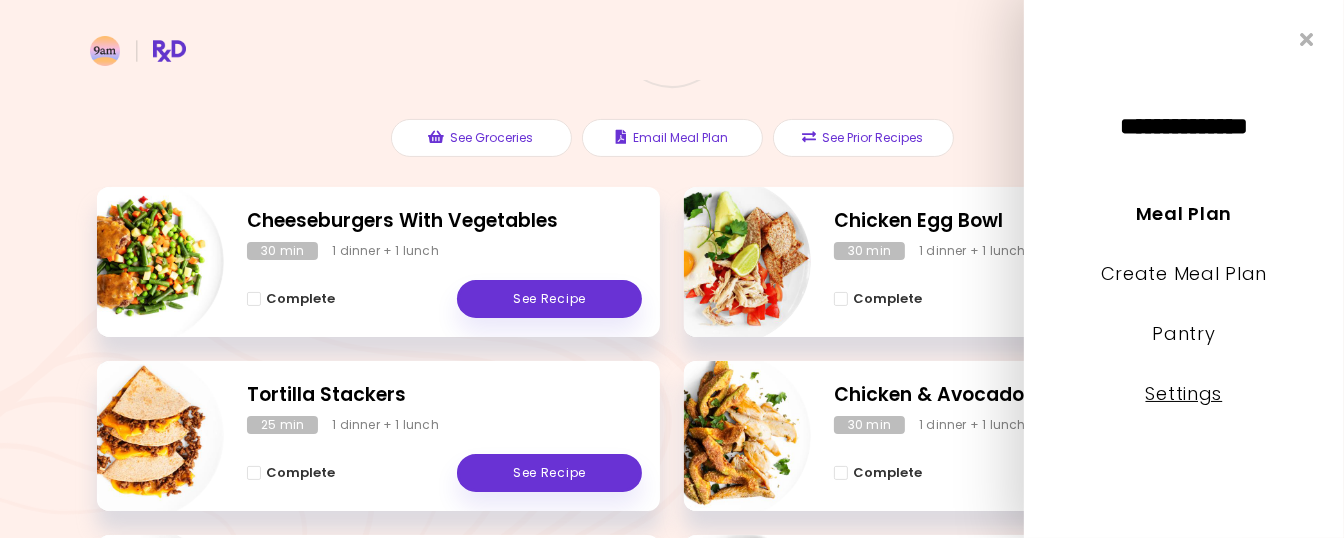 click on "Settings" at bounding box center (1184, 393) 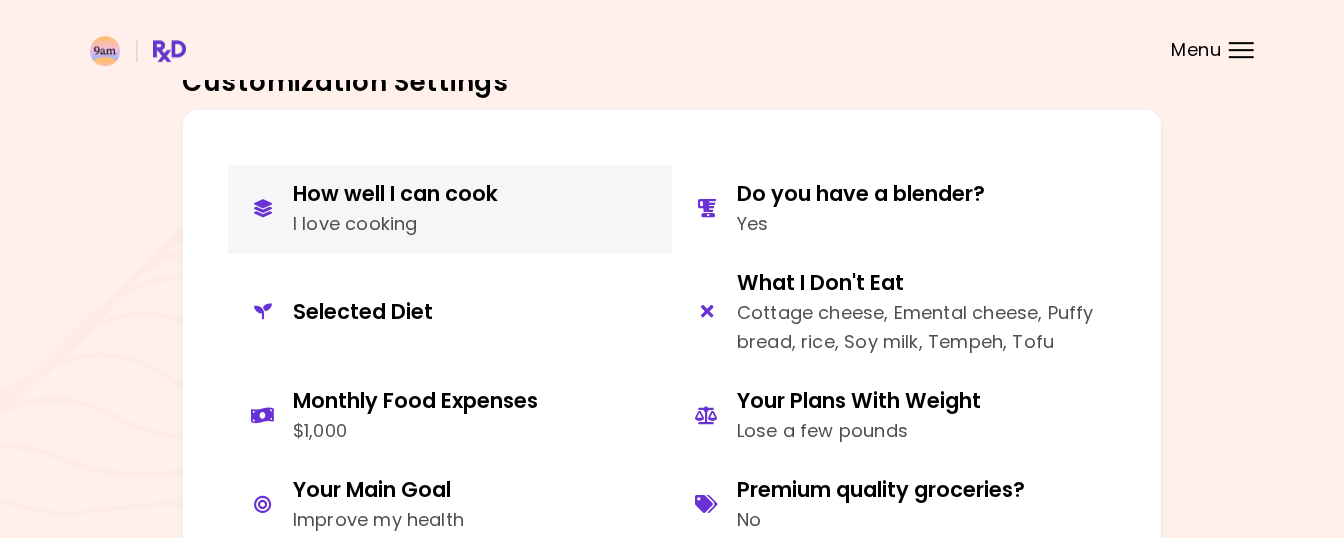 scroll, scrollTop: 844, scrollLeft: 0, axis: vertical 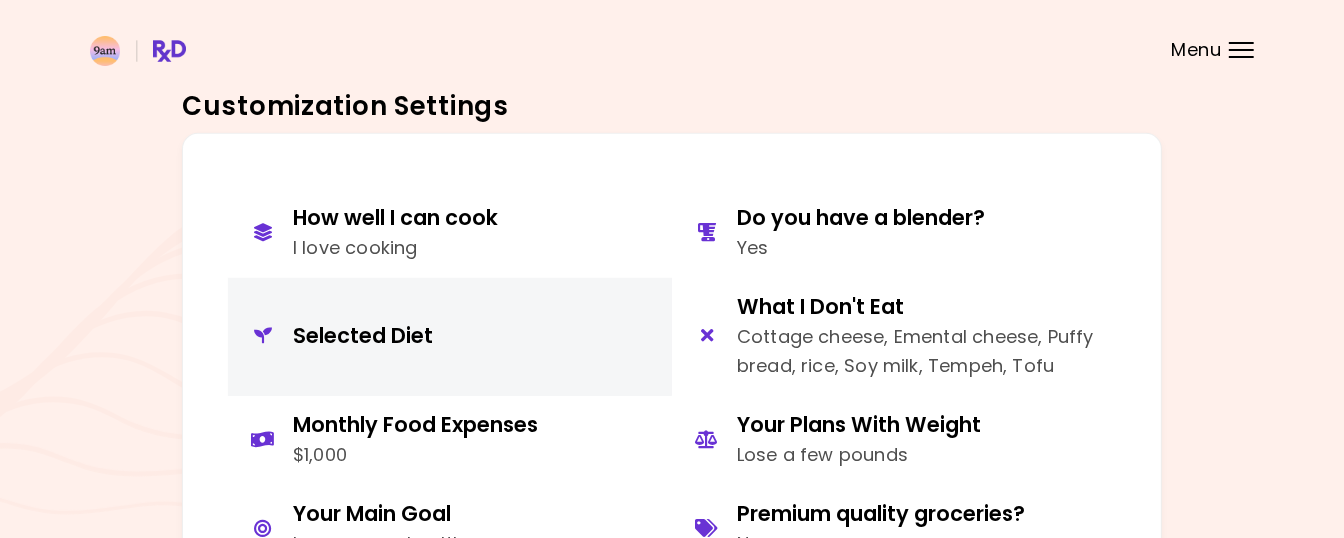 click on "Selected Diet" at bounding box center [363, 335] 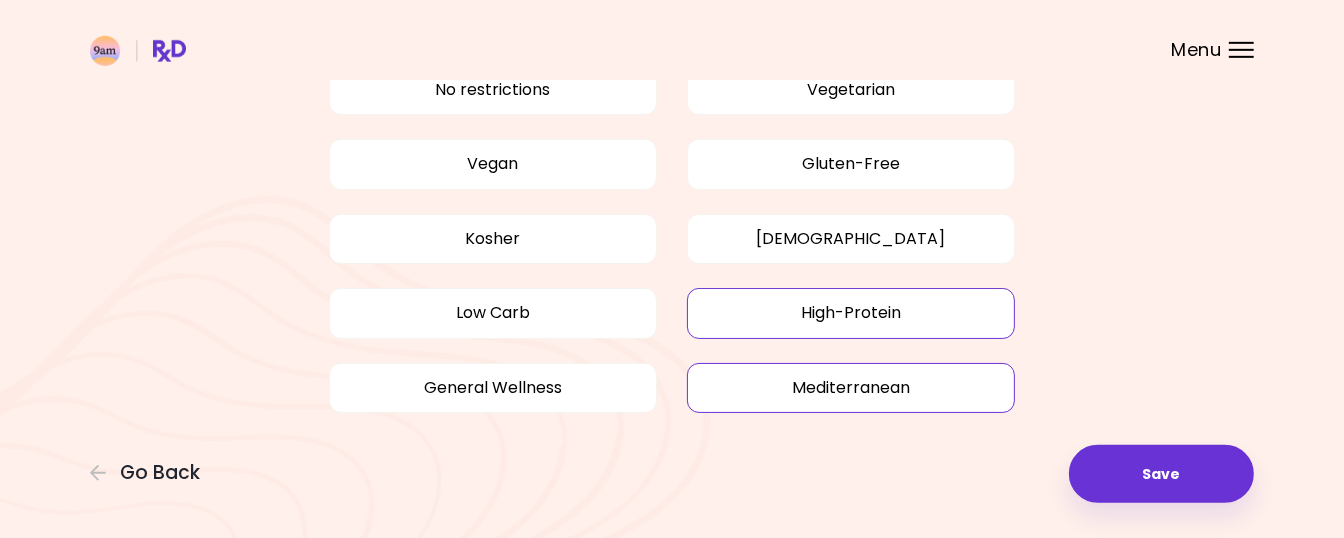 scroll, scrollTop: 145, scrollLeft: 0, axis: vertical 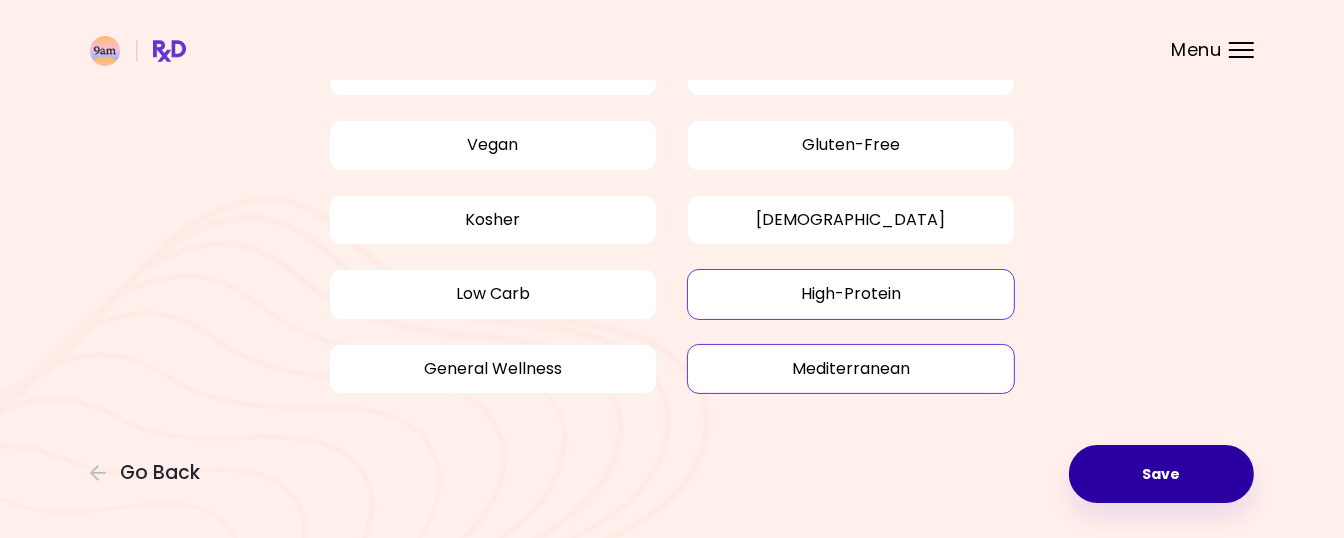 click on "Save" at bounding box center [1161, 474] 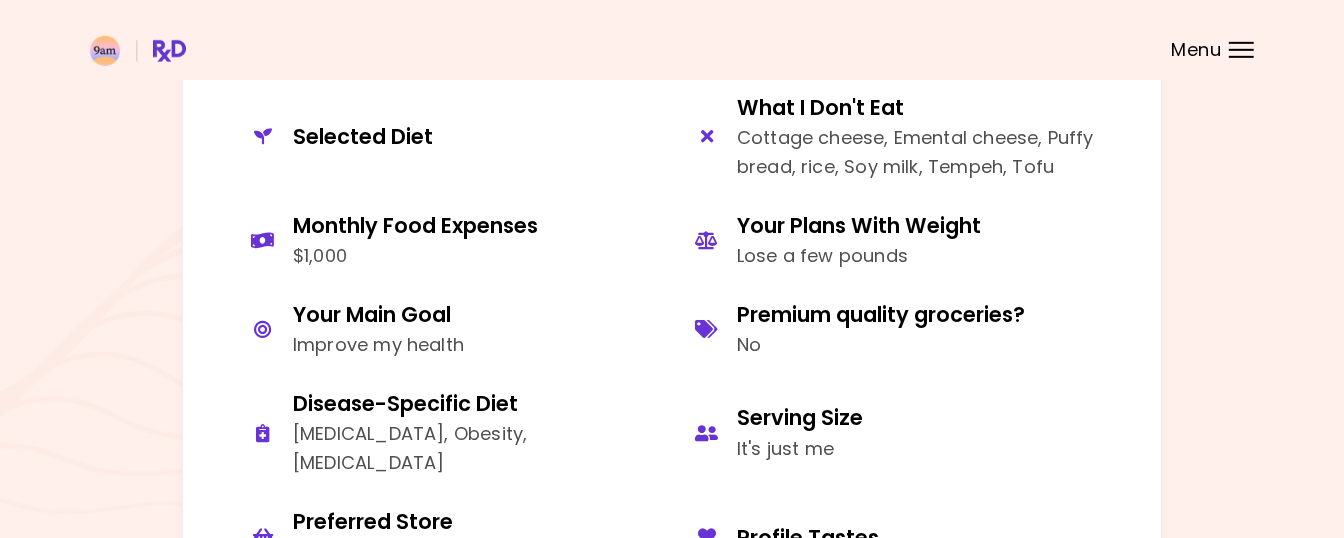 scroll, scrollTop: 1161, scrollLeft: 0, axis: vertical 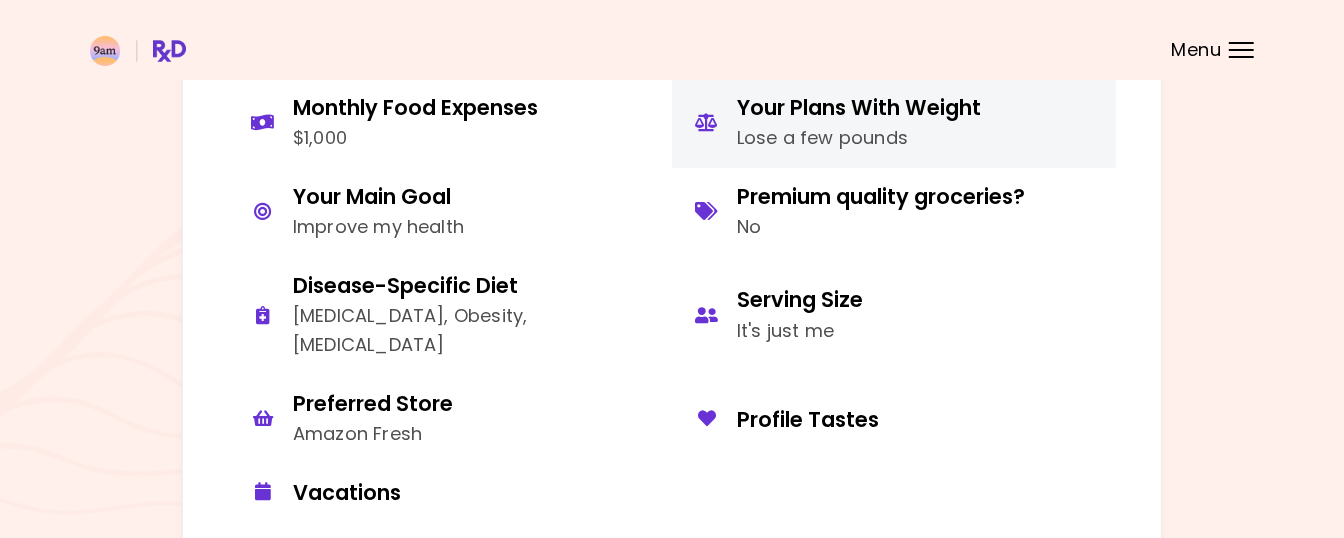 click on "Your Plans With Weight Lose a few pounds" at bounding box center [859, 123] 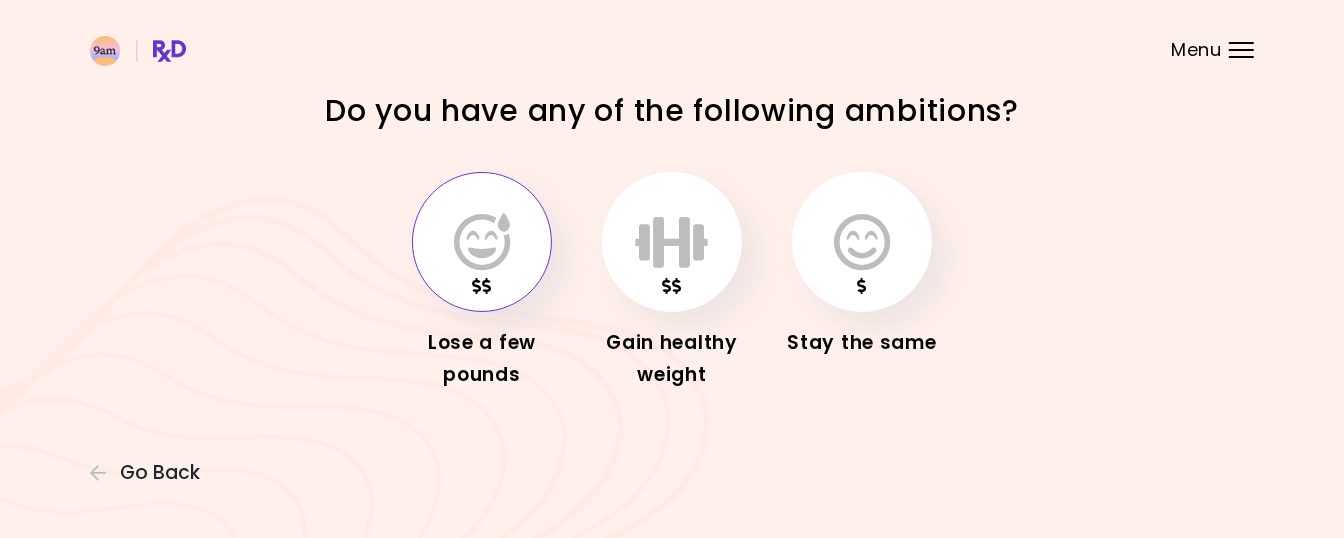 scroll, scrollTop: 0, scrollLeft: 0, axis: both 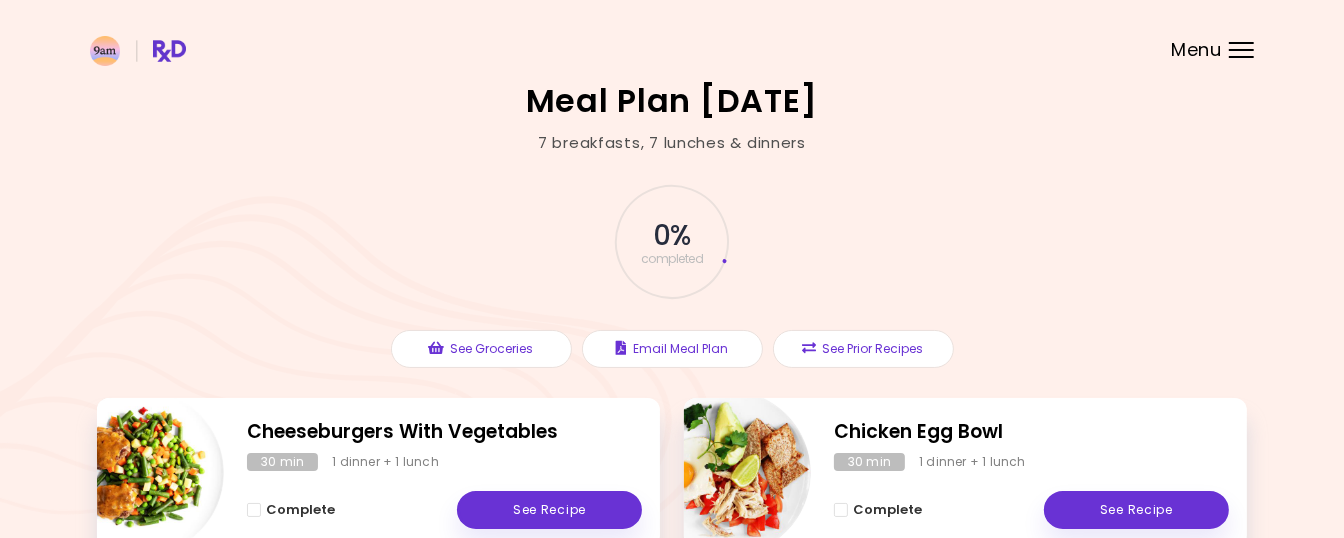 click on "Menu" at bounding box center (1196, 50) 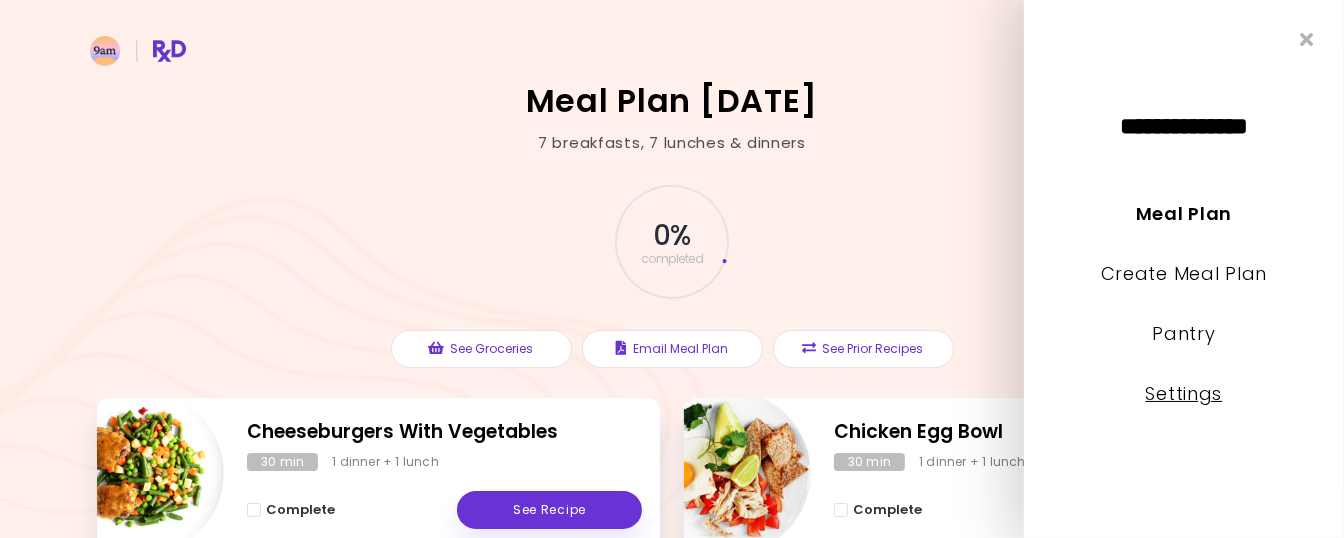 click on "Settings" at bounding box center (1184, 393) 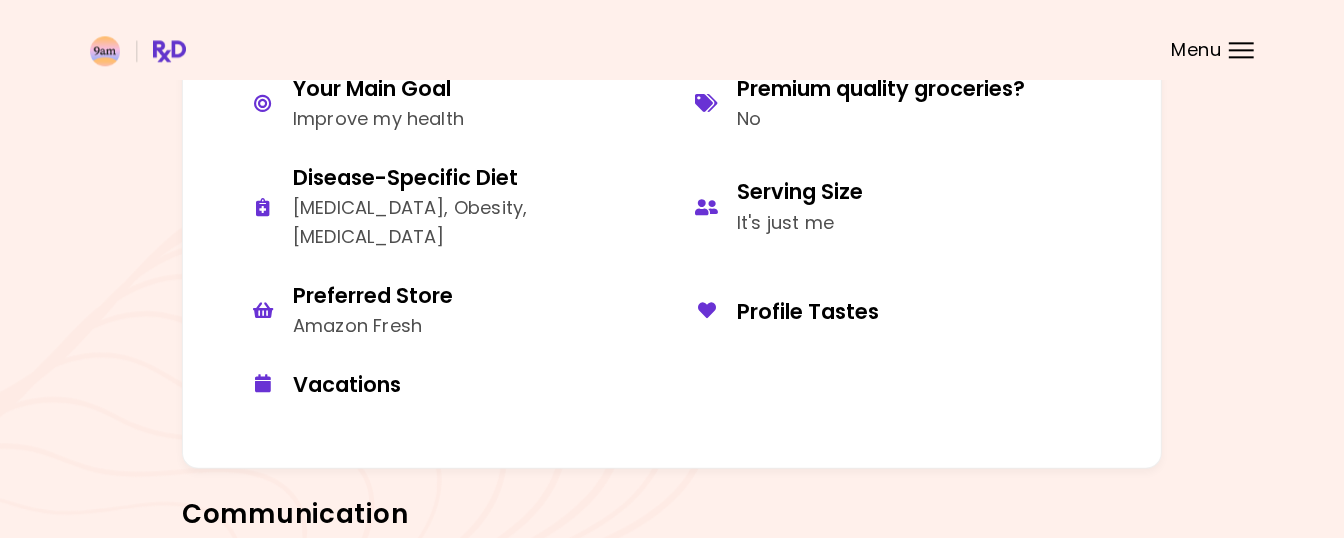 scroll, scrollTop: 1267, scrollLeft: 0, axis: vertical 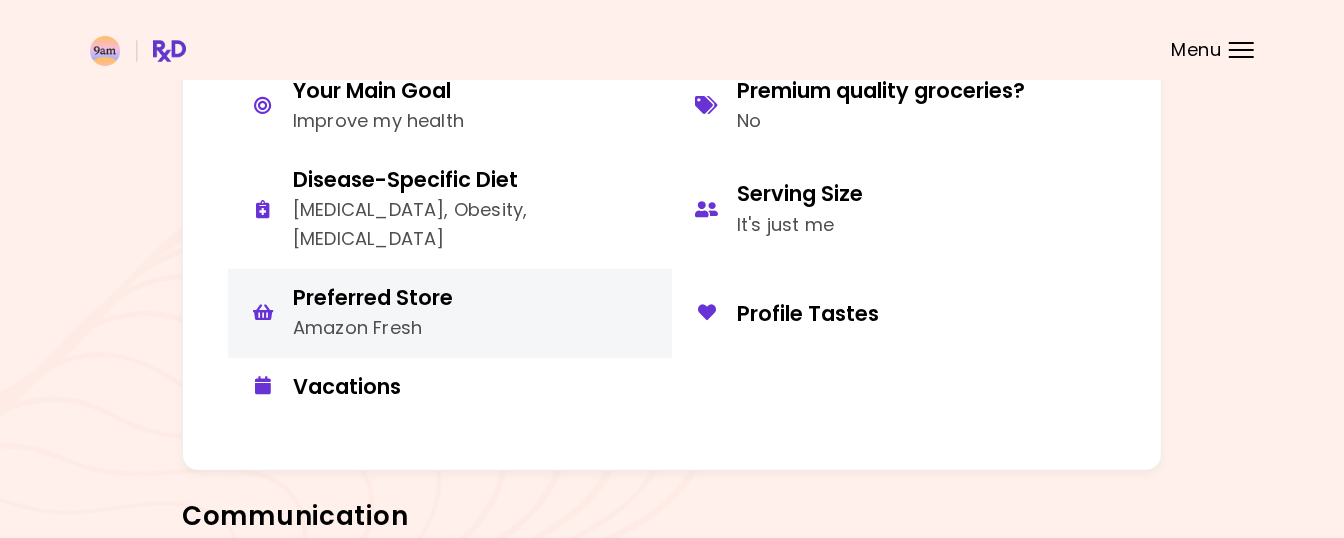 drag, startPoint x: 373, startPoint y: 290, endPoint x: 385, endPoint y: 278, distance: 16.970562 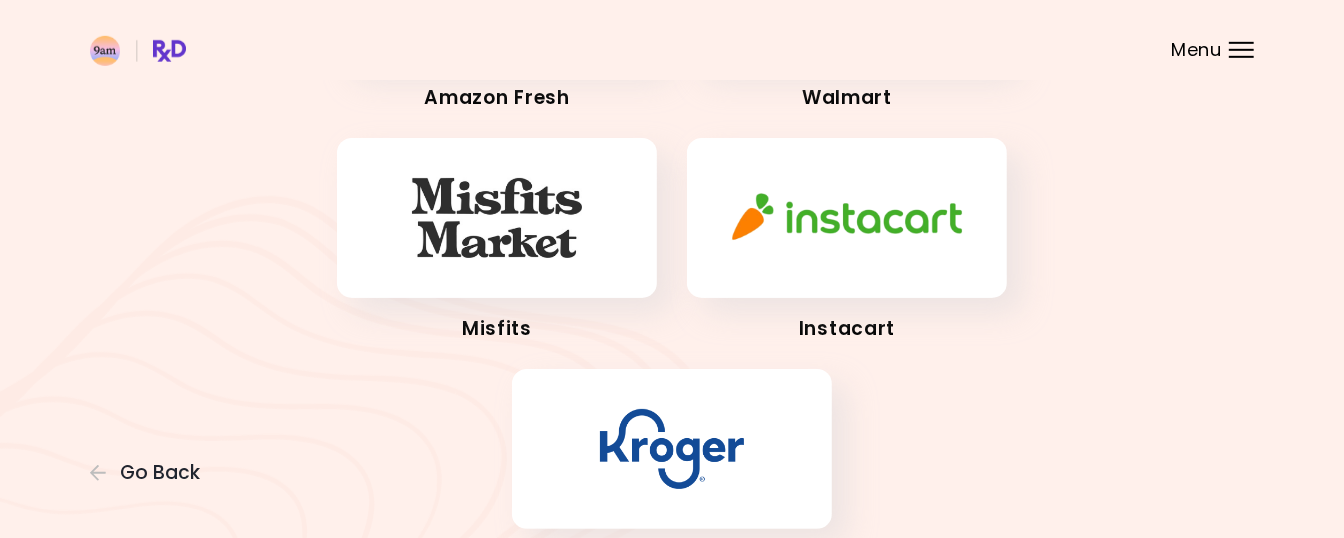 scroll, scrollTop: 296, scrollLeft: 0, axis: vertical 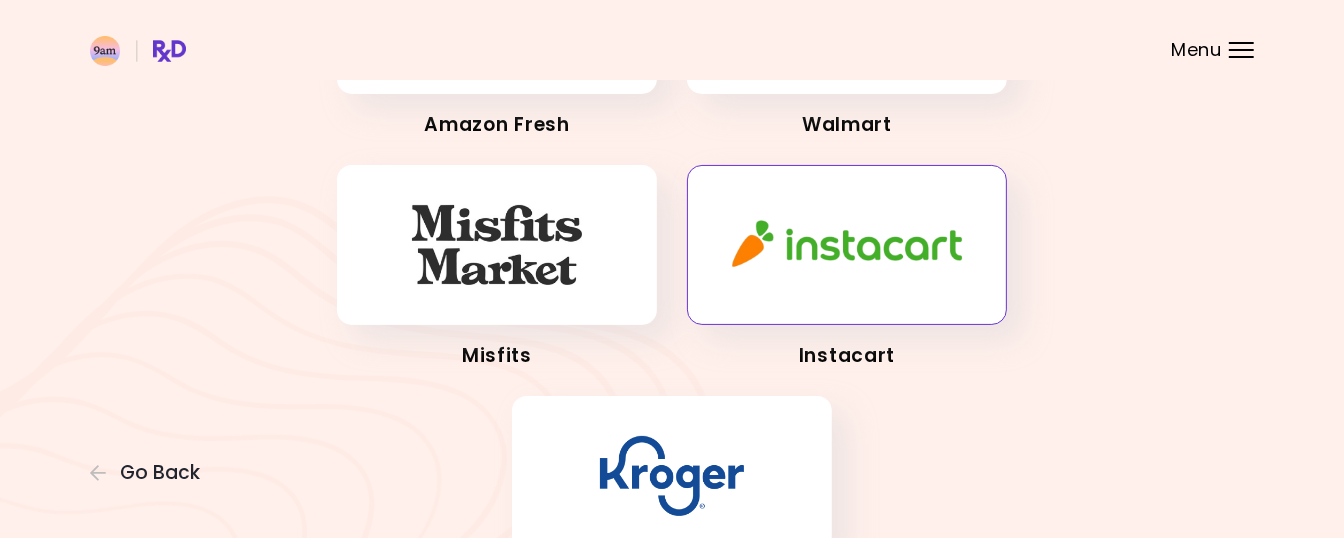 click at bounding box center (847, 244) 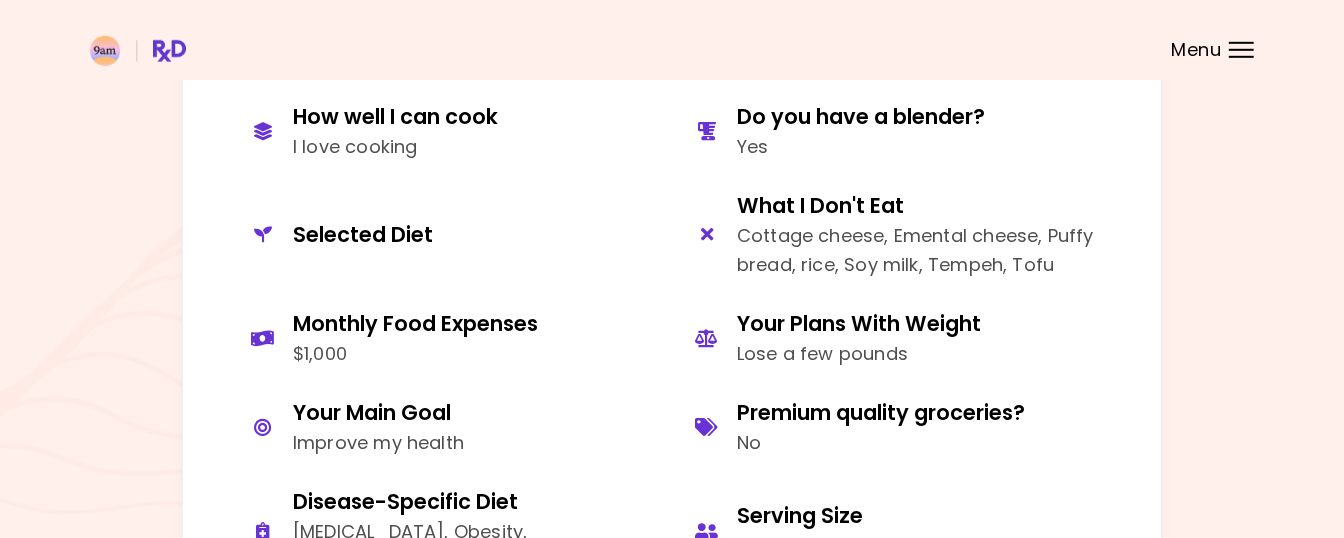 scroll, scrollTop: 950, scrollLeft: 0, axis: vertical 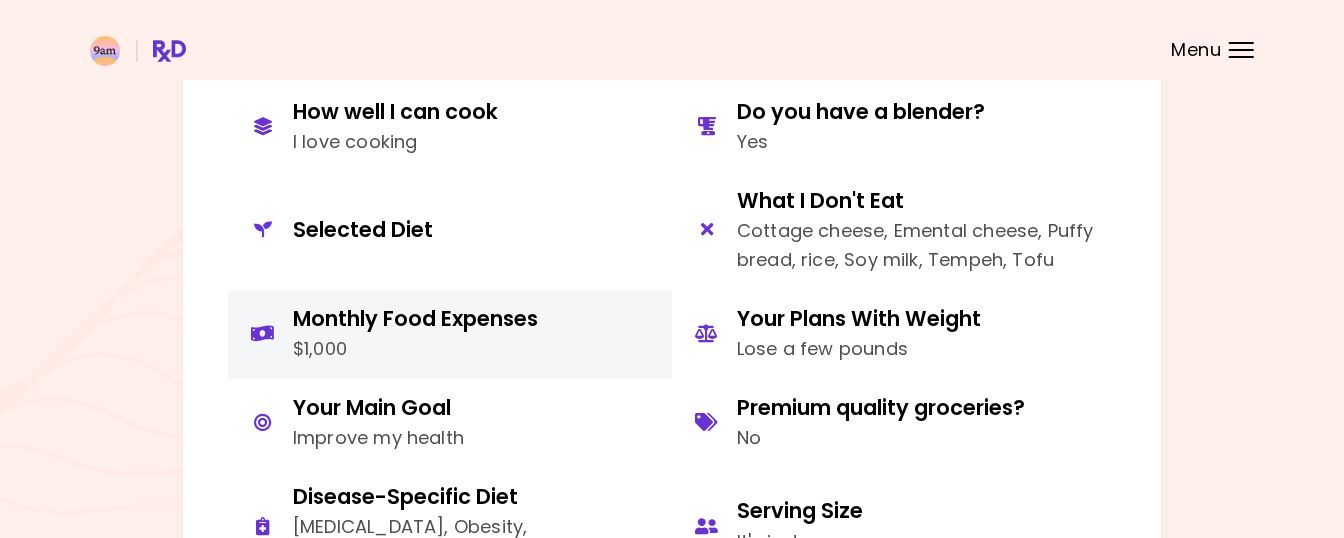 click on "Monthly Food Expenses" at bounding box center [415, 318] 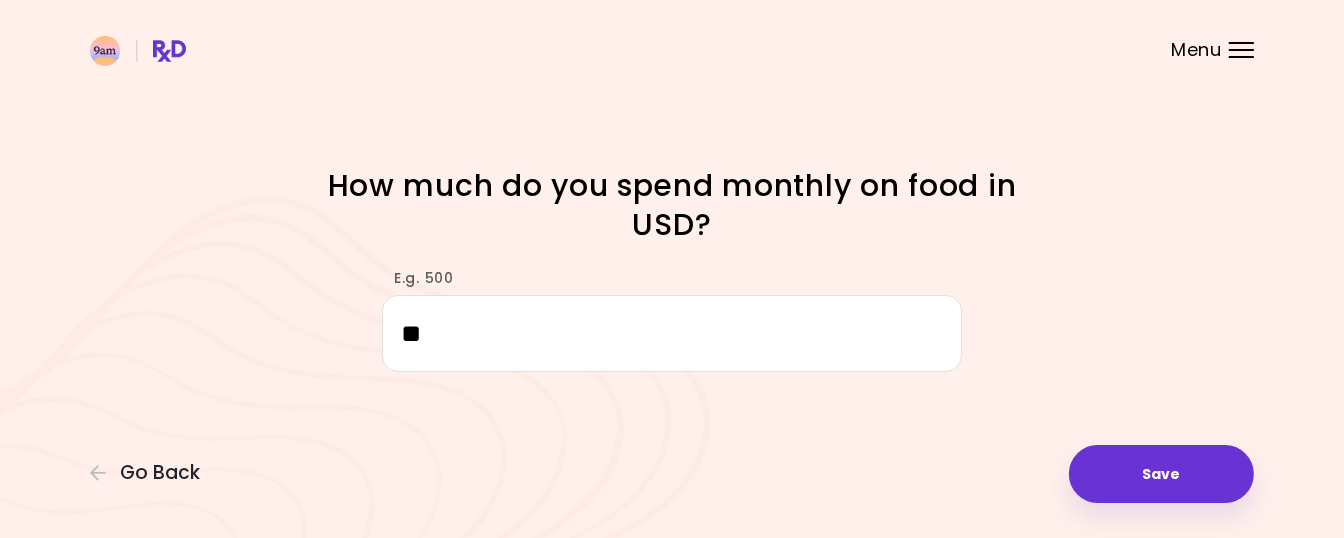 type on "*" 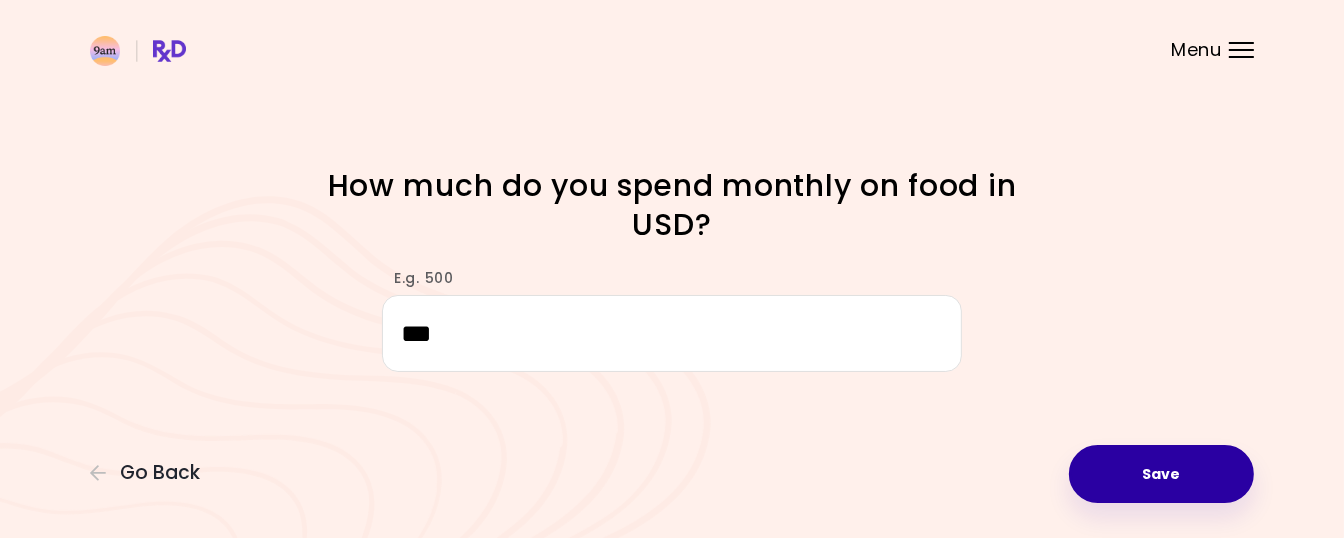 type on "***" 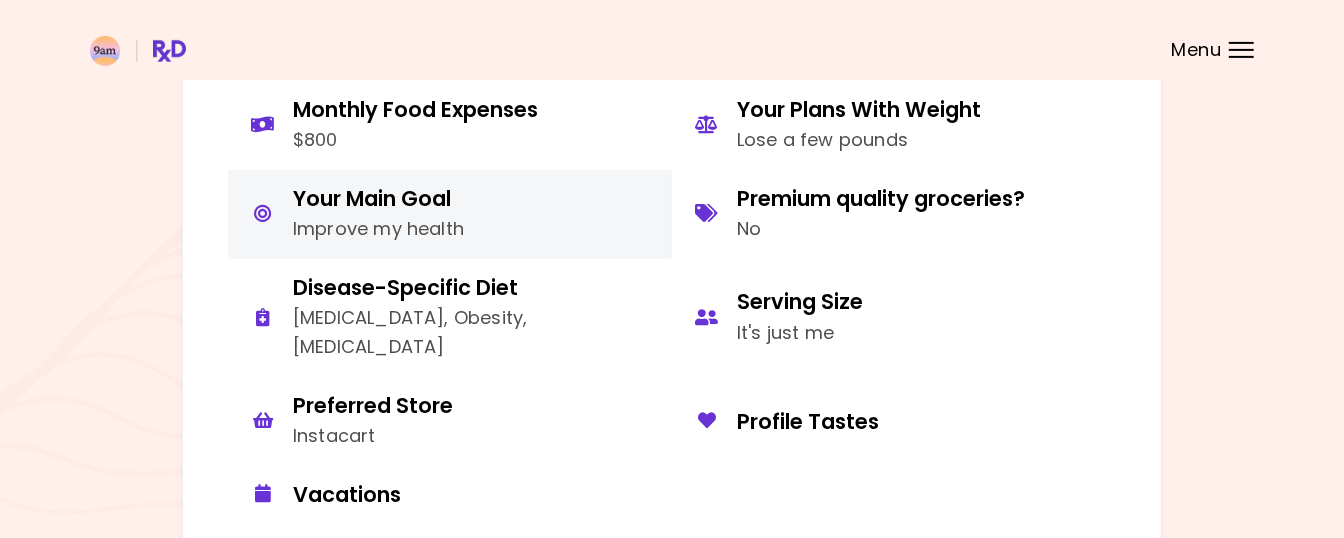 scroll, scrollTop: 1161, scrollLeft: 0, axis: vertical 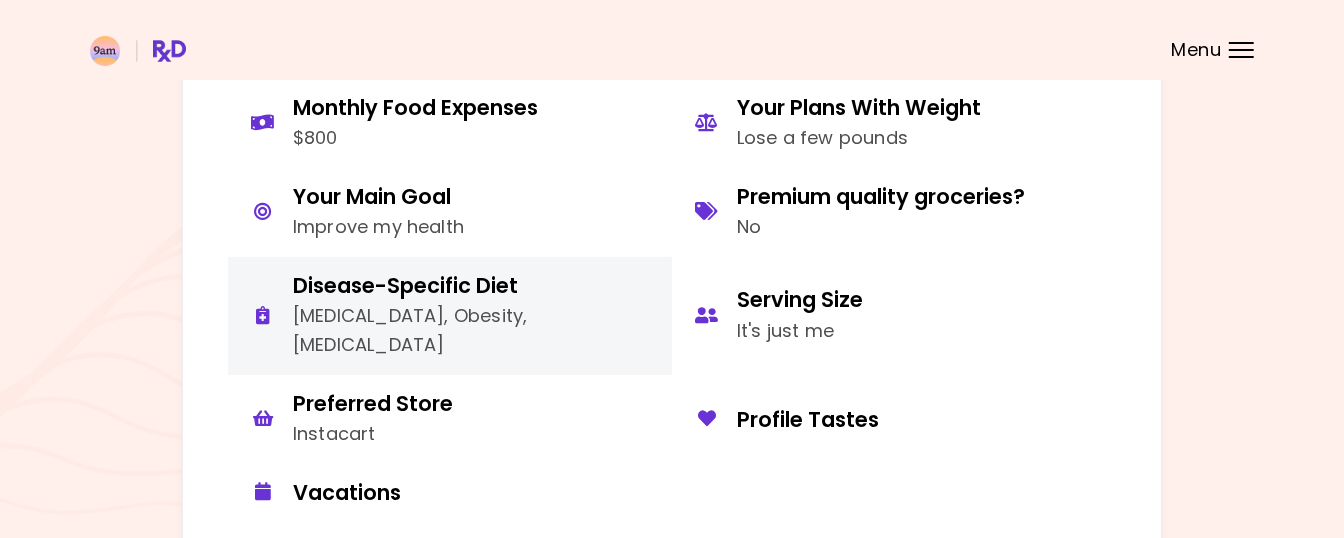 click on "High blood pressure, Obesity, High cholesterol" at bounding box center (475, 331) 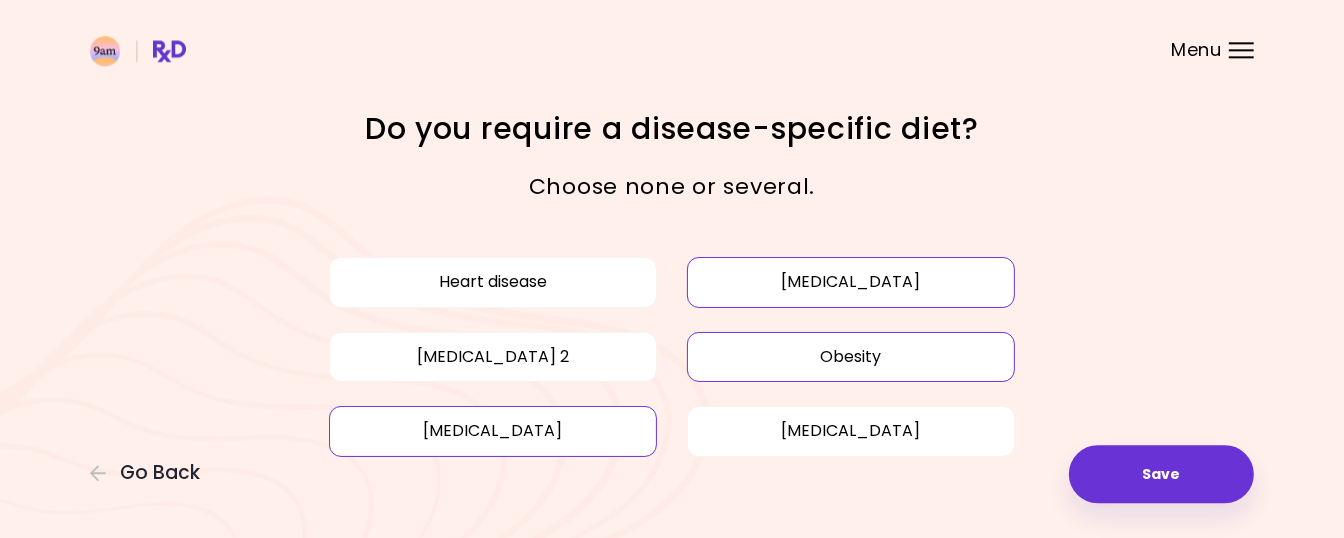 scroll, scrollTop: 0, scrollLeft: 0, axis: both 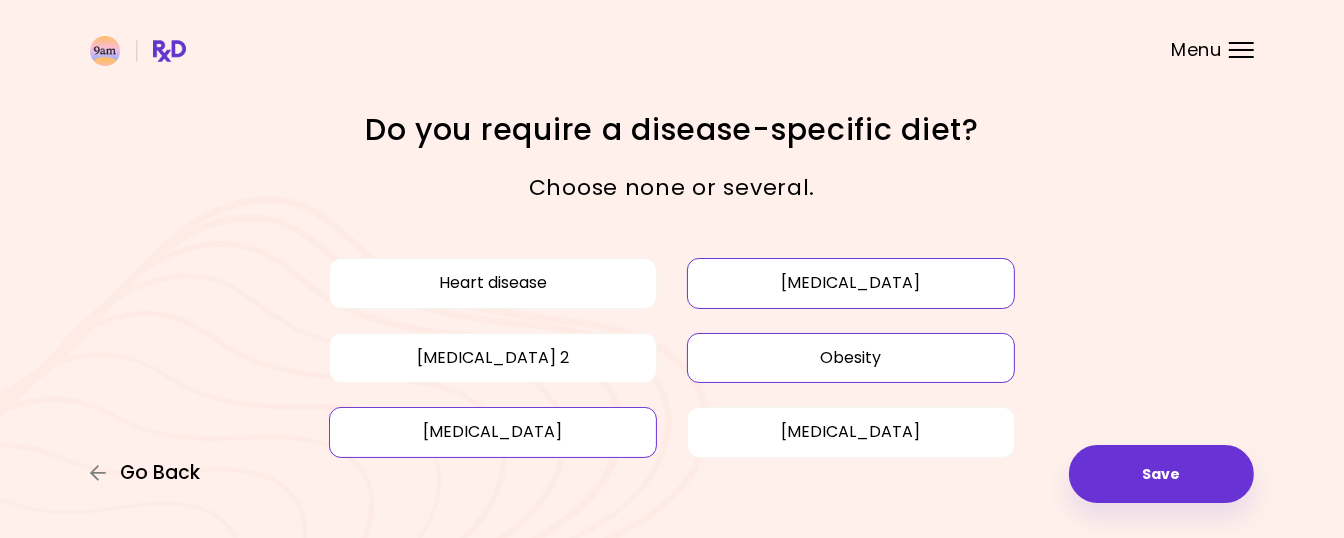 click on "Go Back" at bounding box center [160, 473] 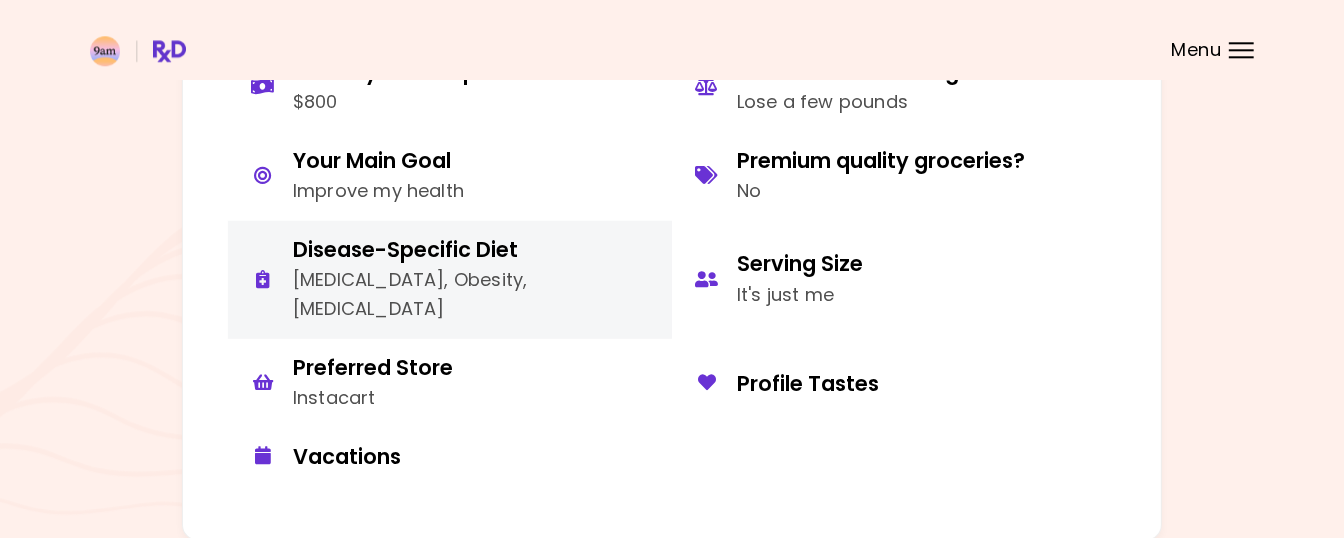 scroll, scrollTop: 1267, scrollLeft: 0, axis: vertical 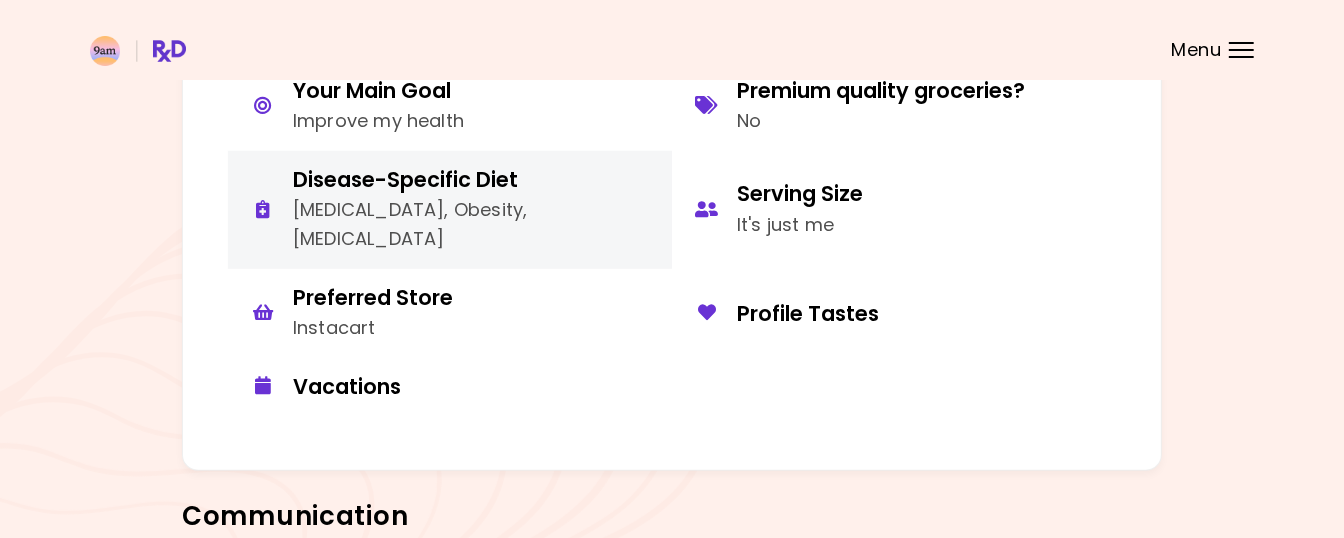 click on "High blood pressure, Obesity, High cholesterol" at bounding box center [475, 225] 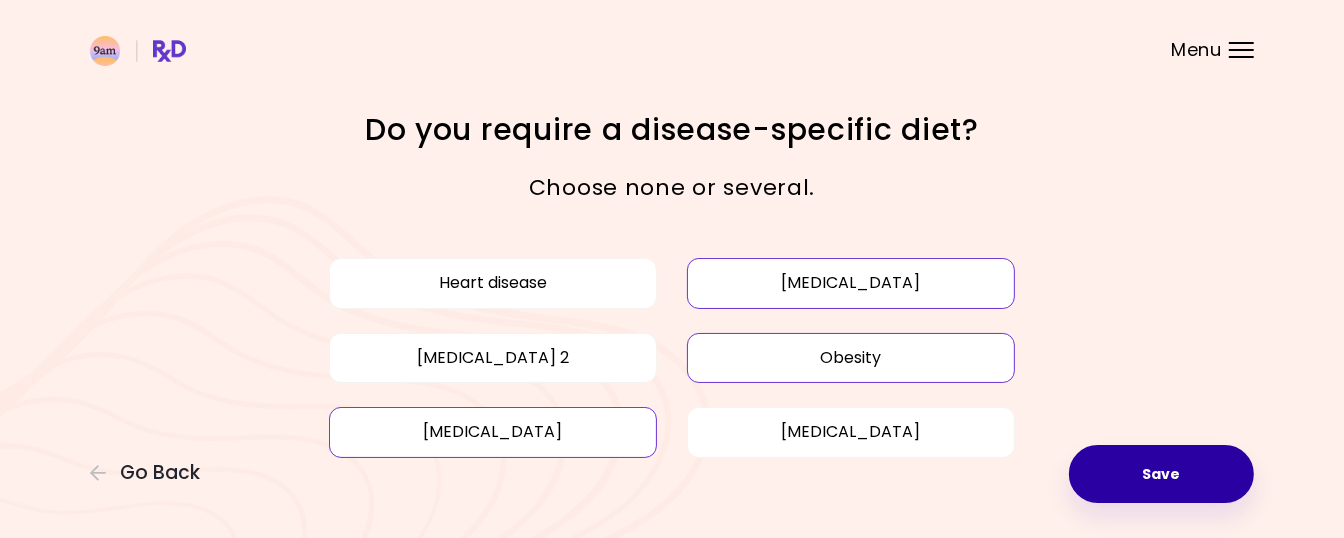 click on "Save" at bounding box center [1161, 474] 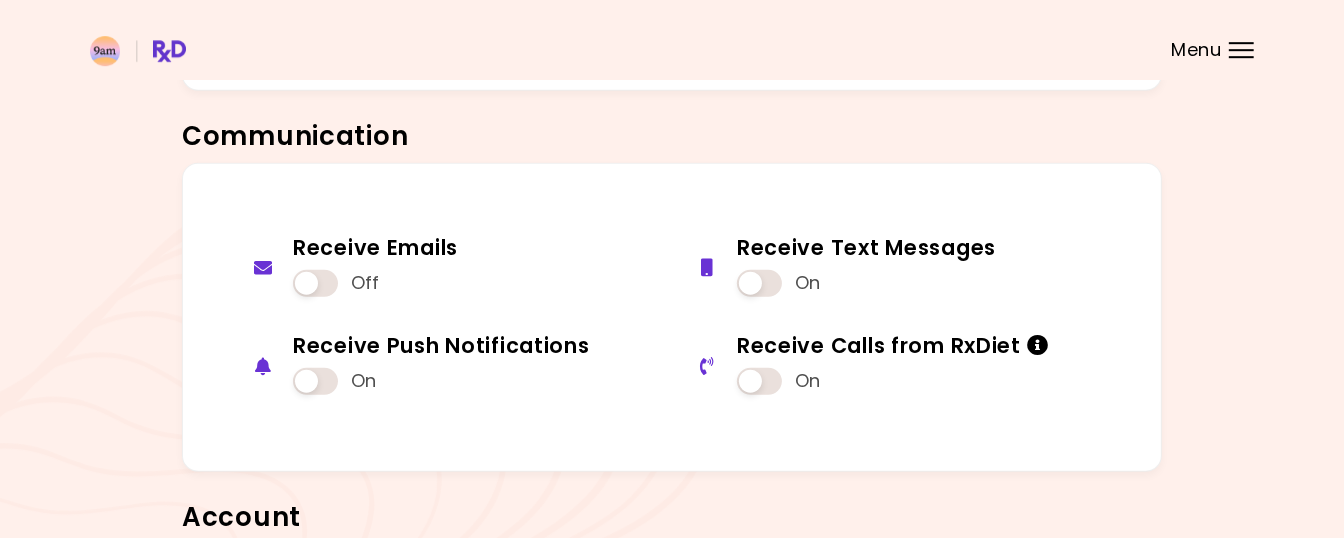 scroll, scrollTop: 1951, scrollLeft: 0, axis: vertical 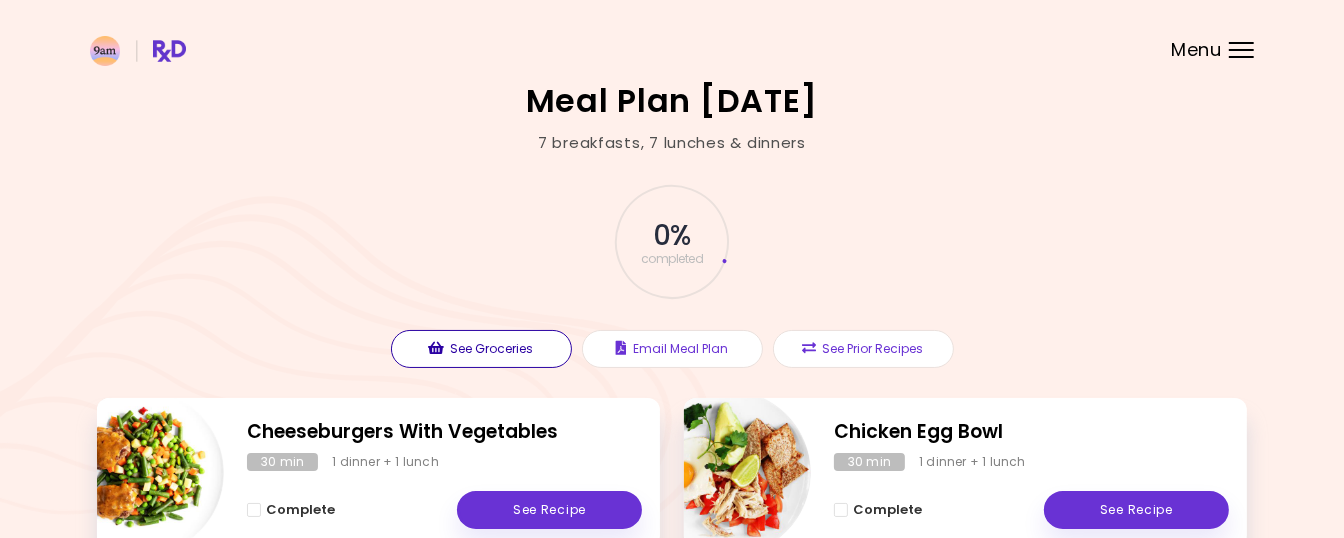 click on "See Groceries" at bounding box center [481, 349] 